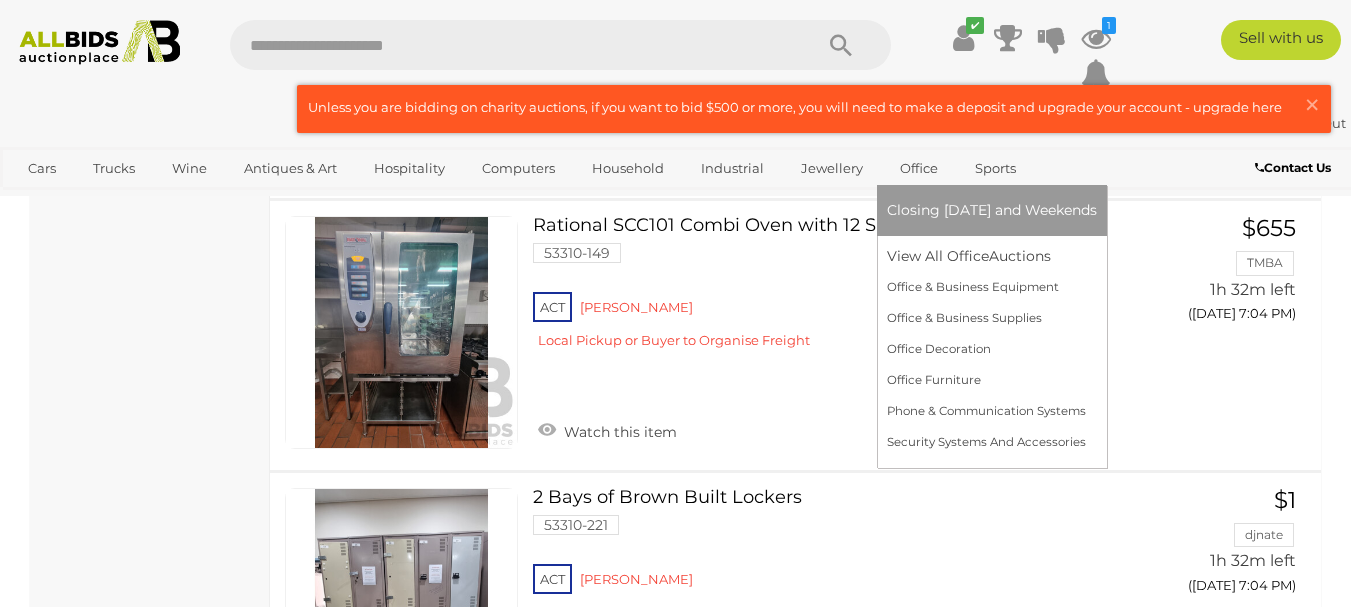 scroll, scrollTop: 9675, scrollLeft: 0, axis: vertical 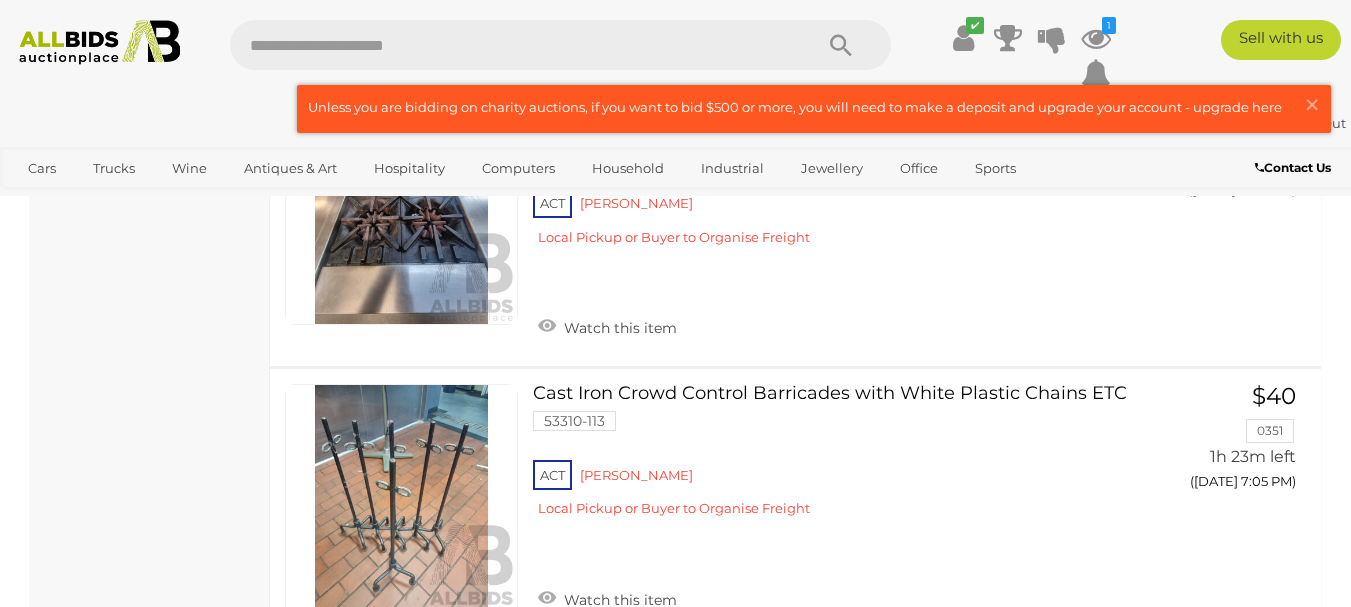 drag, startPoint x: 1342, startPoint y: 373, endPoint x: 1342, endPoint y: 352, distance: 21 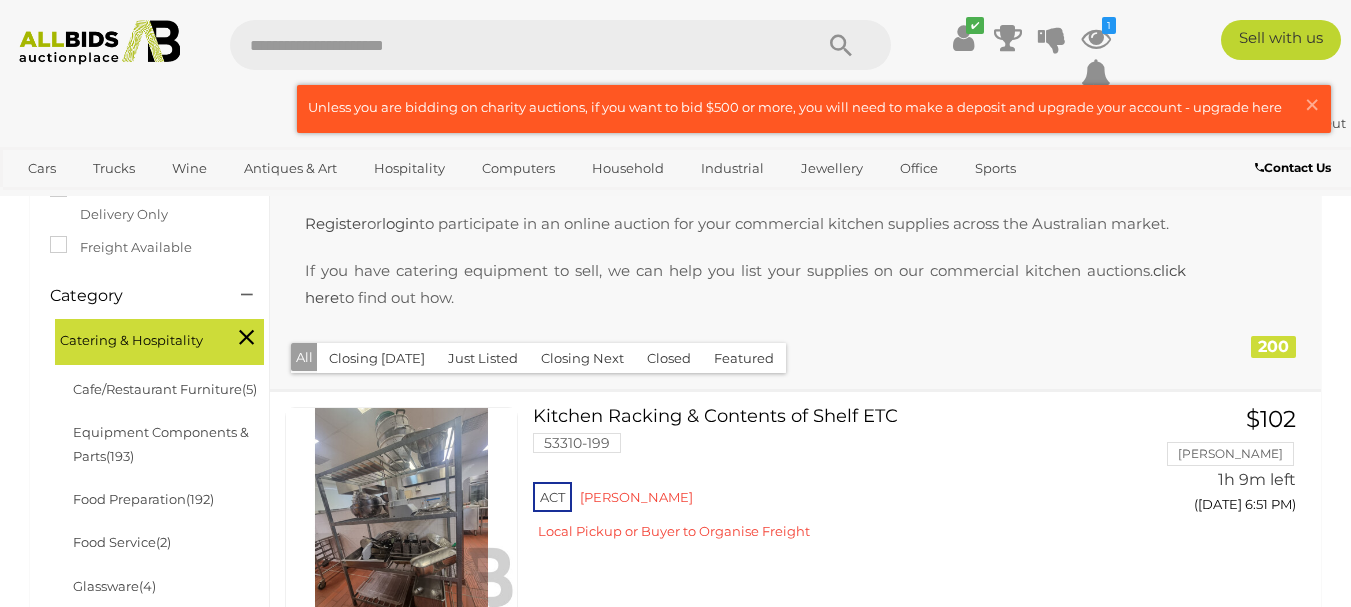 scroll, scrollTop: 513, scrollLeft: 0, axis: vertical 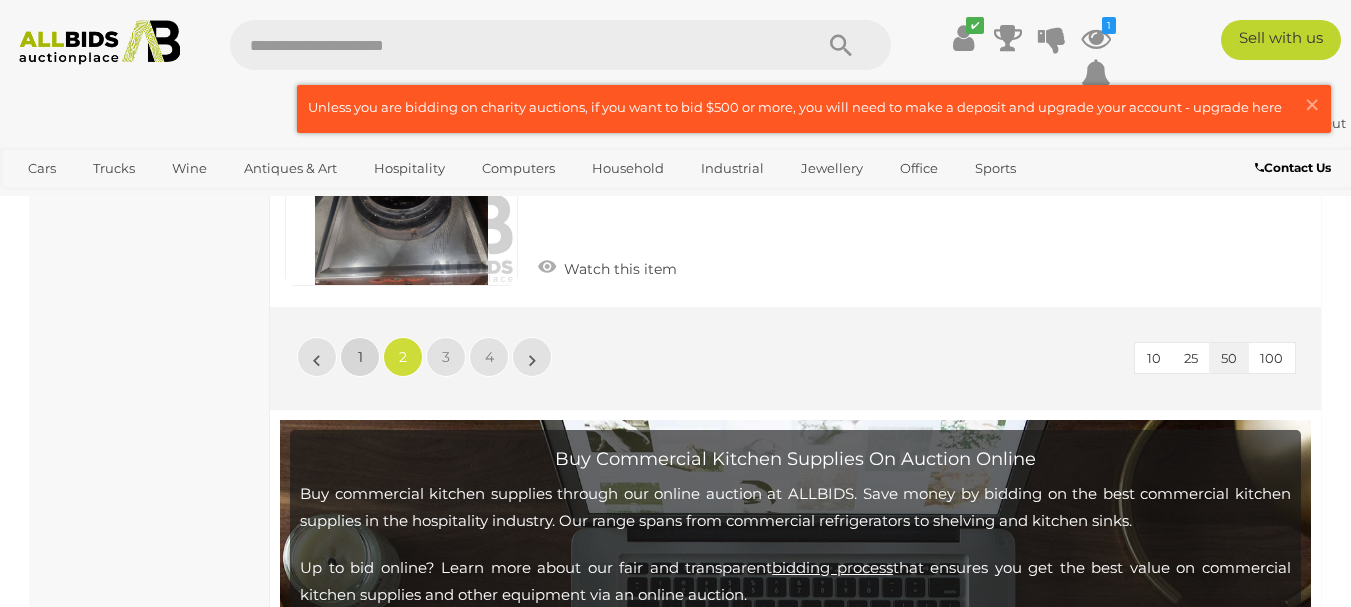 click on "1" at bounding box center (360, 357) 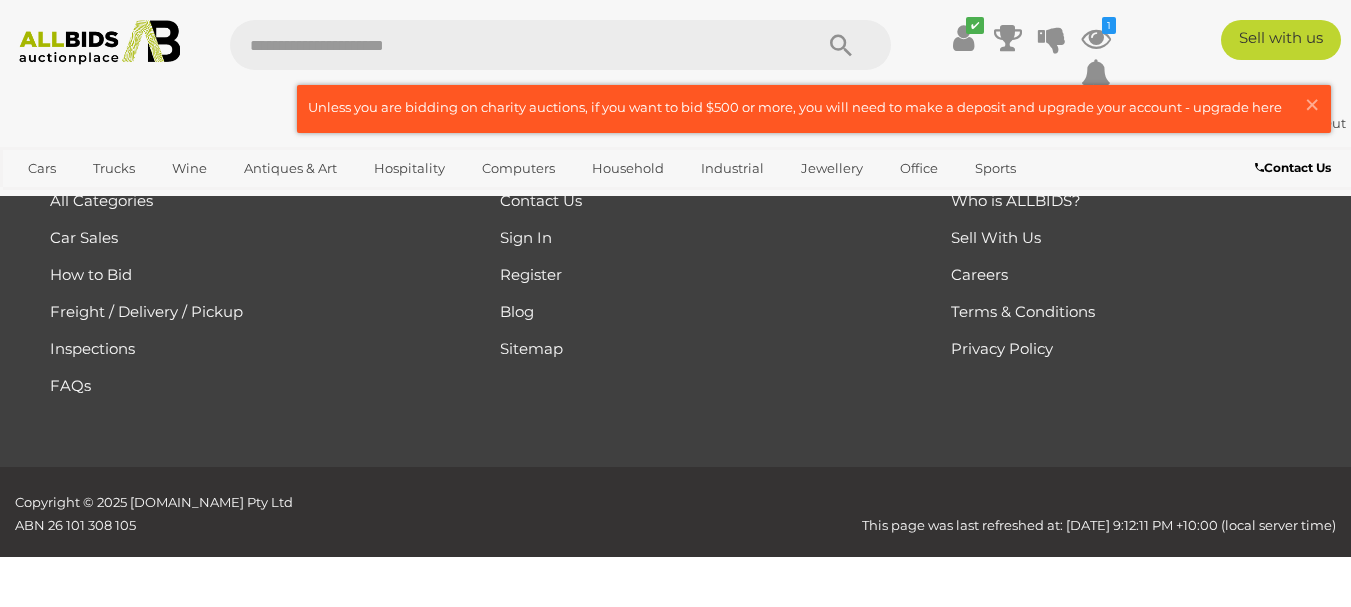 scroll, scrollTop: 671, scrollLeft: 0, axis: vertical 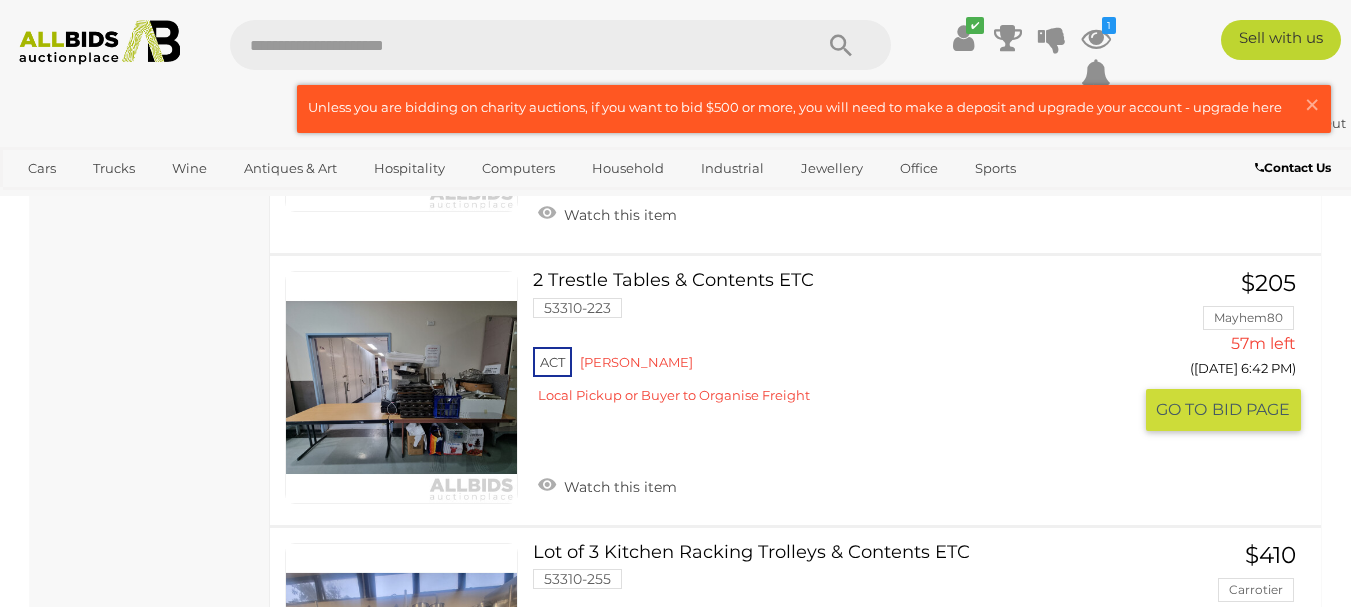 click at bounding box center [401, 387] 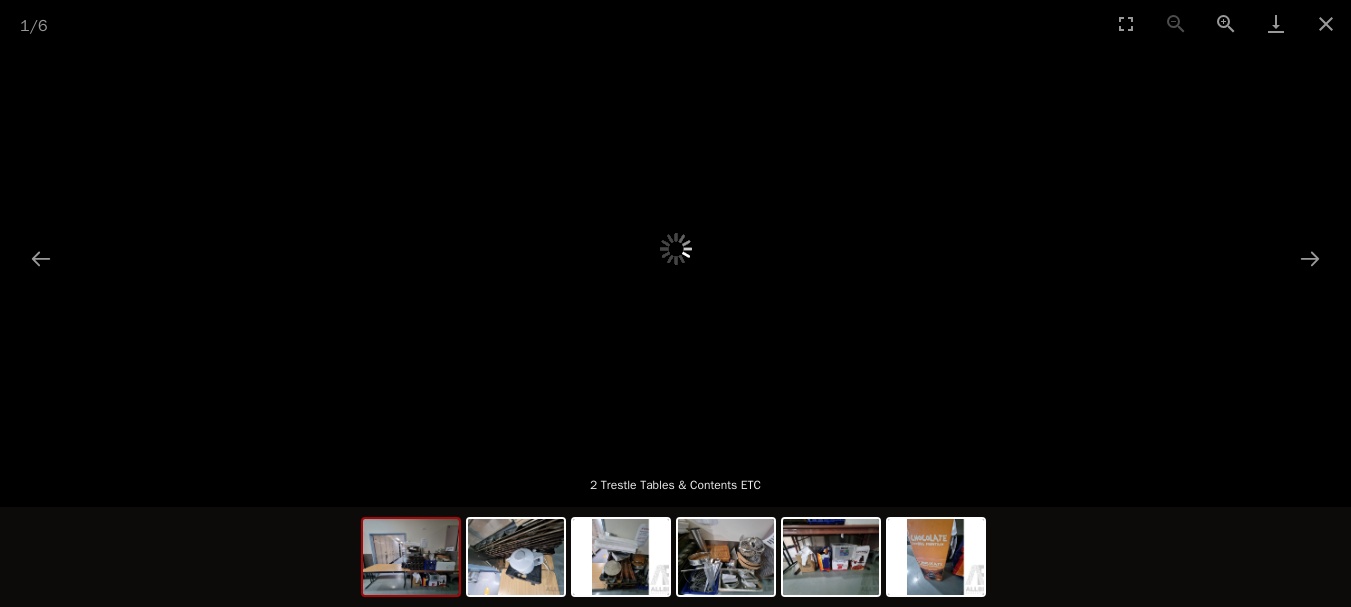 scroll, scrollTop: 0, scrollLeft: 0, axis: both 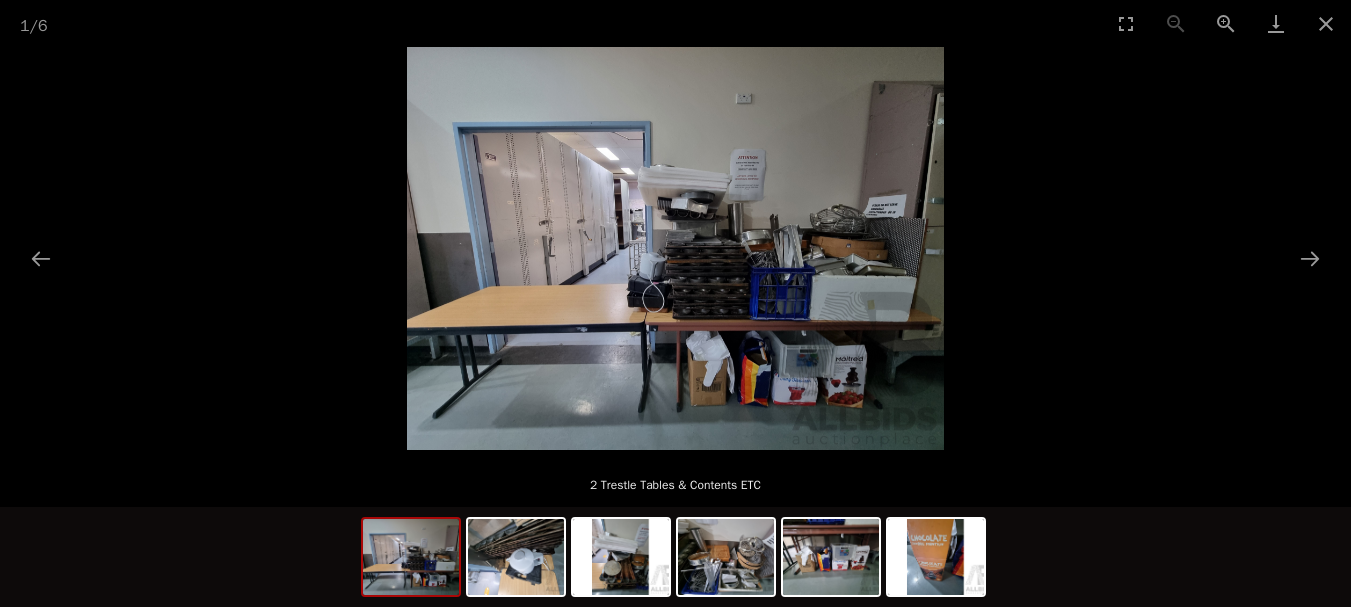 click at bounding box center [675, 248] 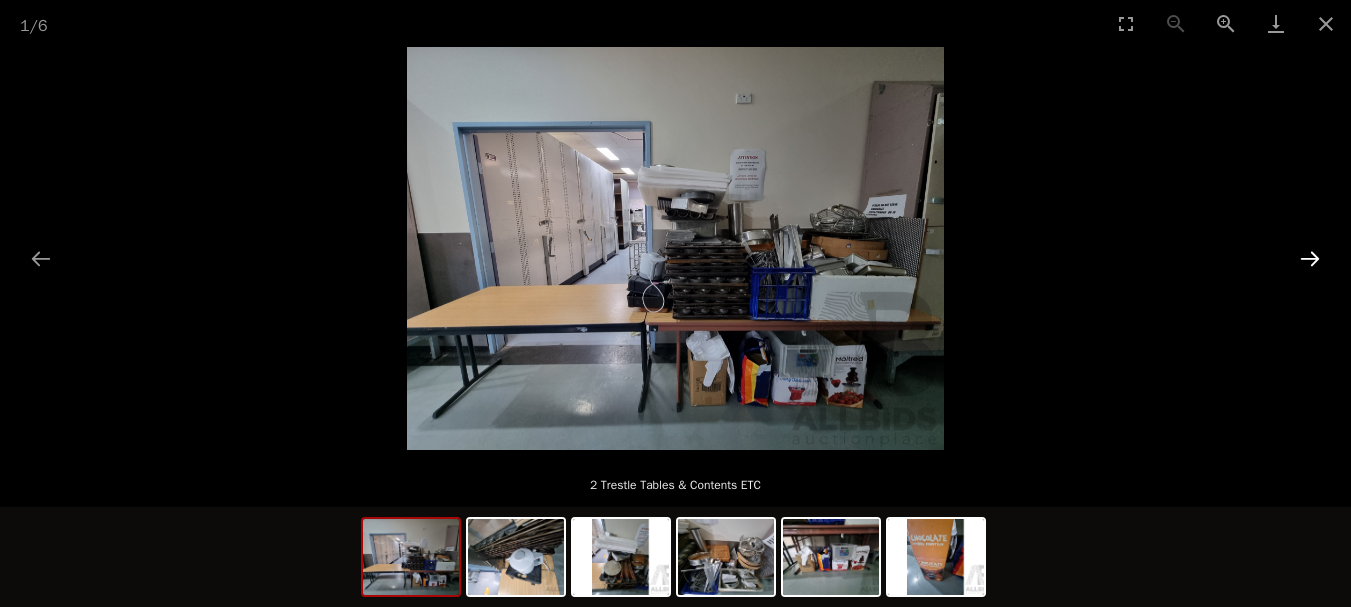 click at bounding box center [1310, 258] 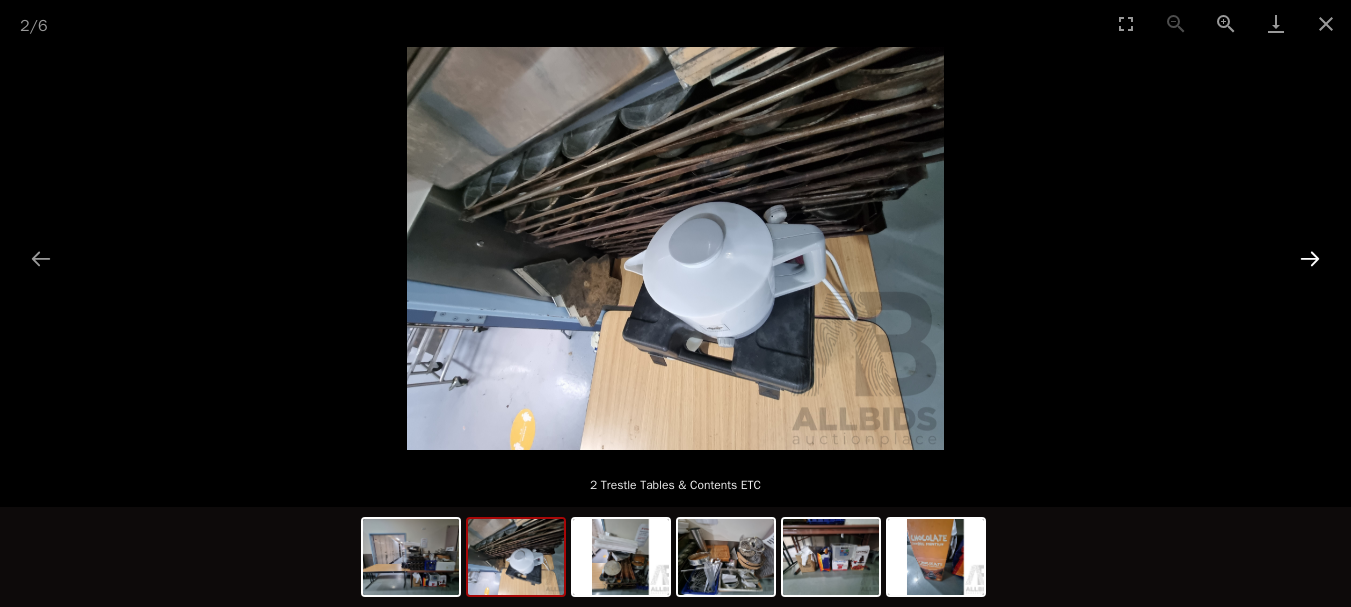 click at bounding box center [1310, 258] 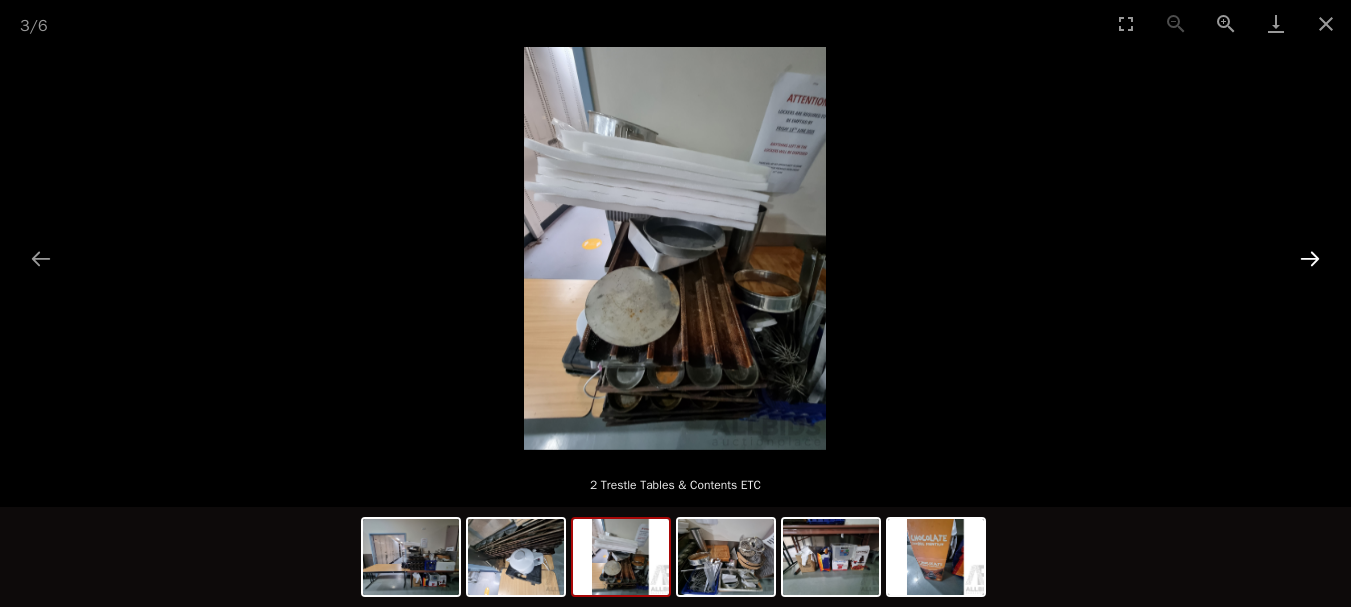 click at bounding box center (1310, 258) 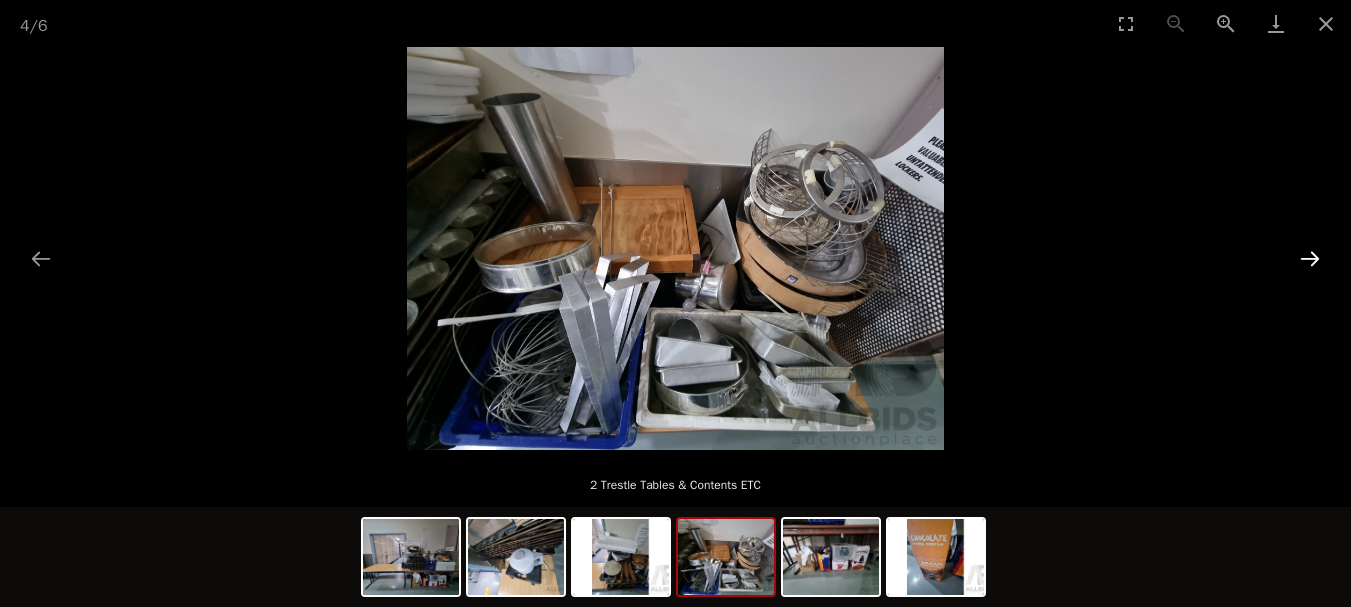 click at bounding box center (1310, 258) 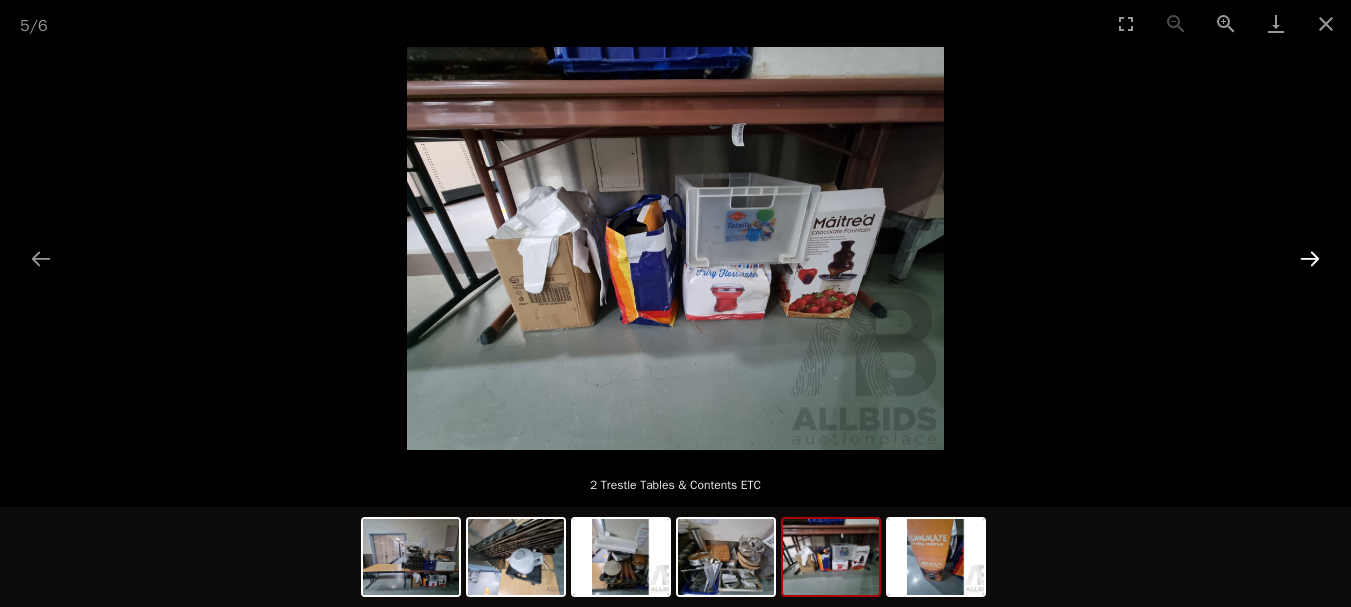 click at bounding box center [1310, 258] 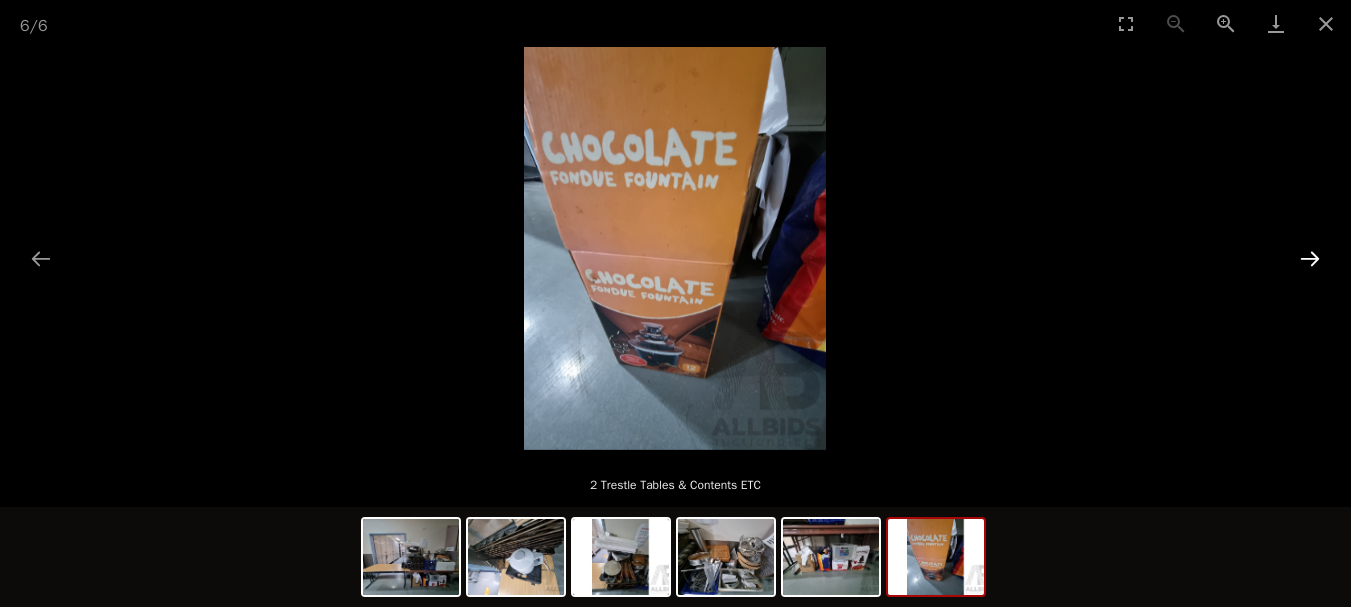 click at bounding box center [1310, 258] 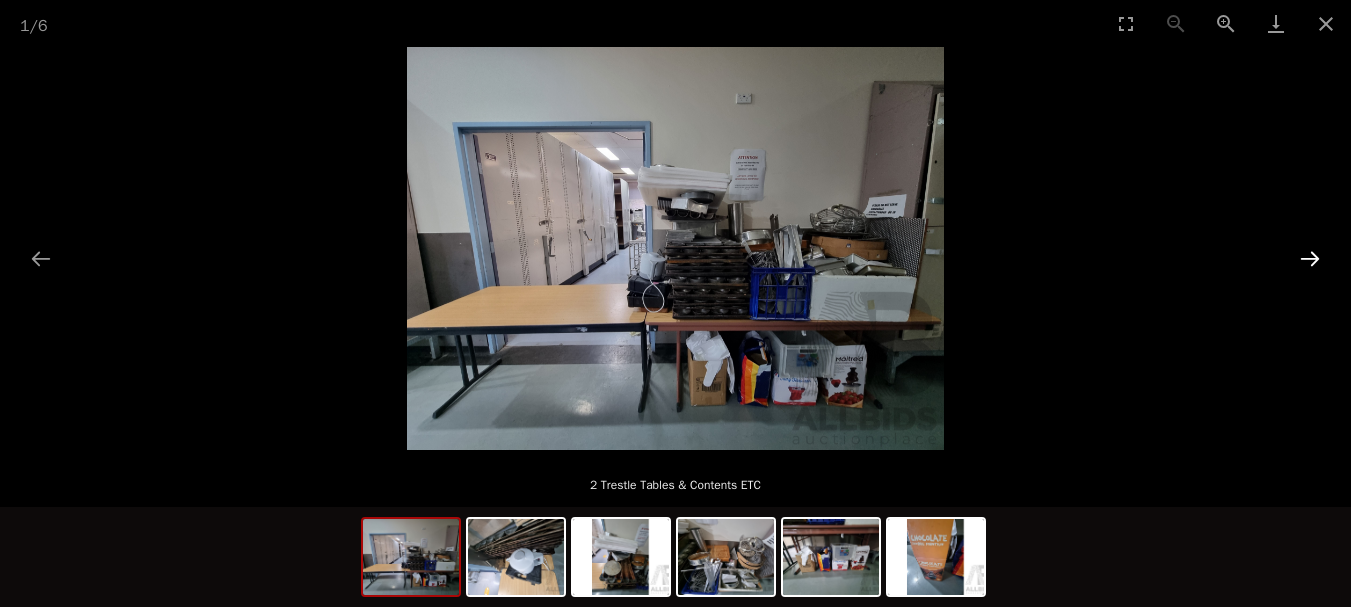 click at bounding box center (1310, 258) 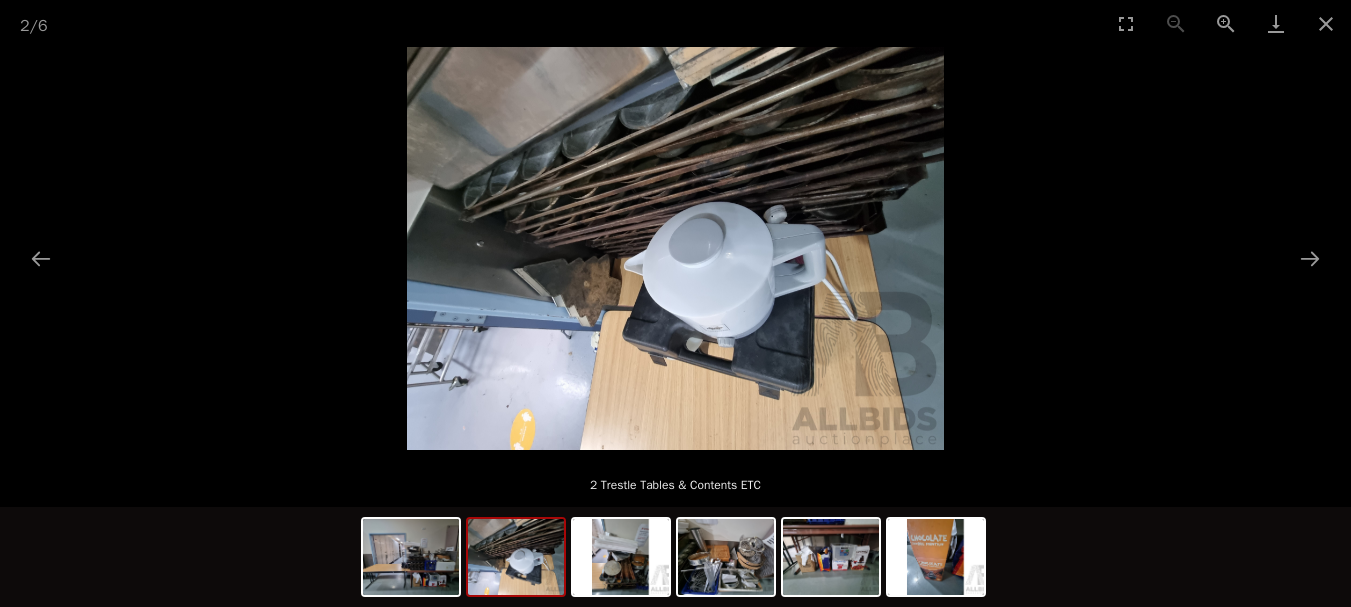 scroll, scrollTop: 0, scrollLeft: 0, axis: both 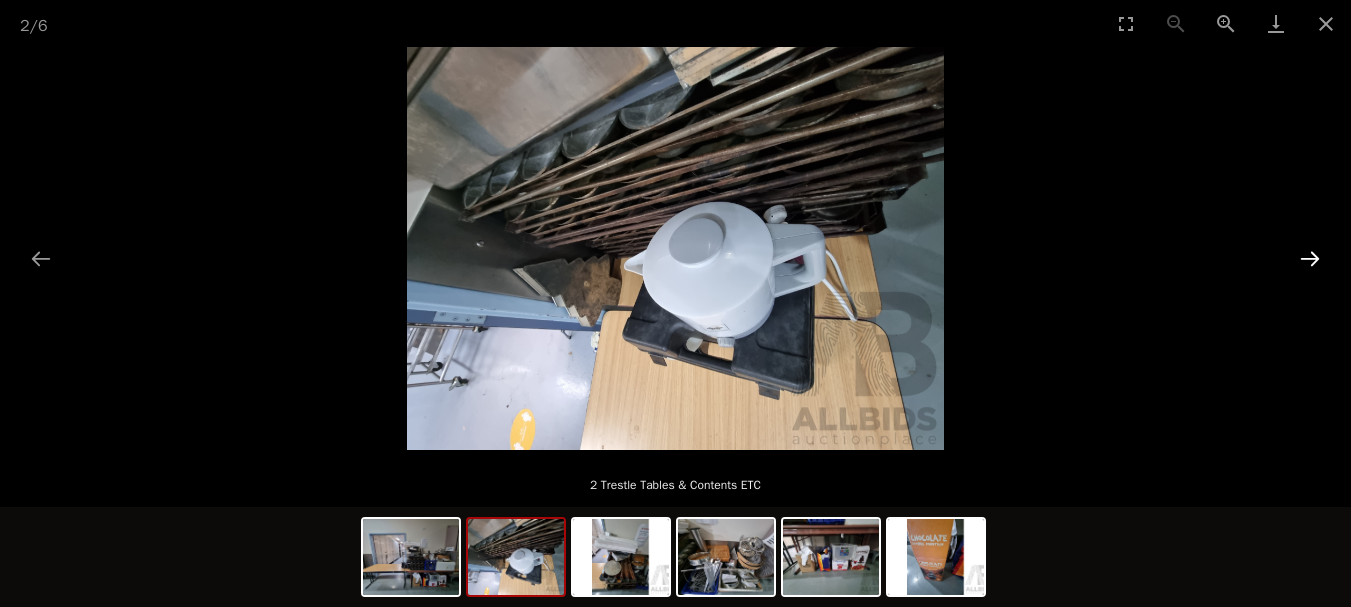 click at bounding box center [1310, 258] 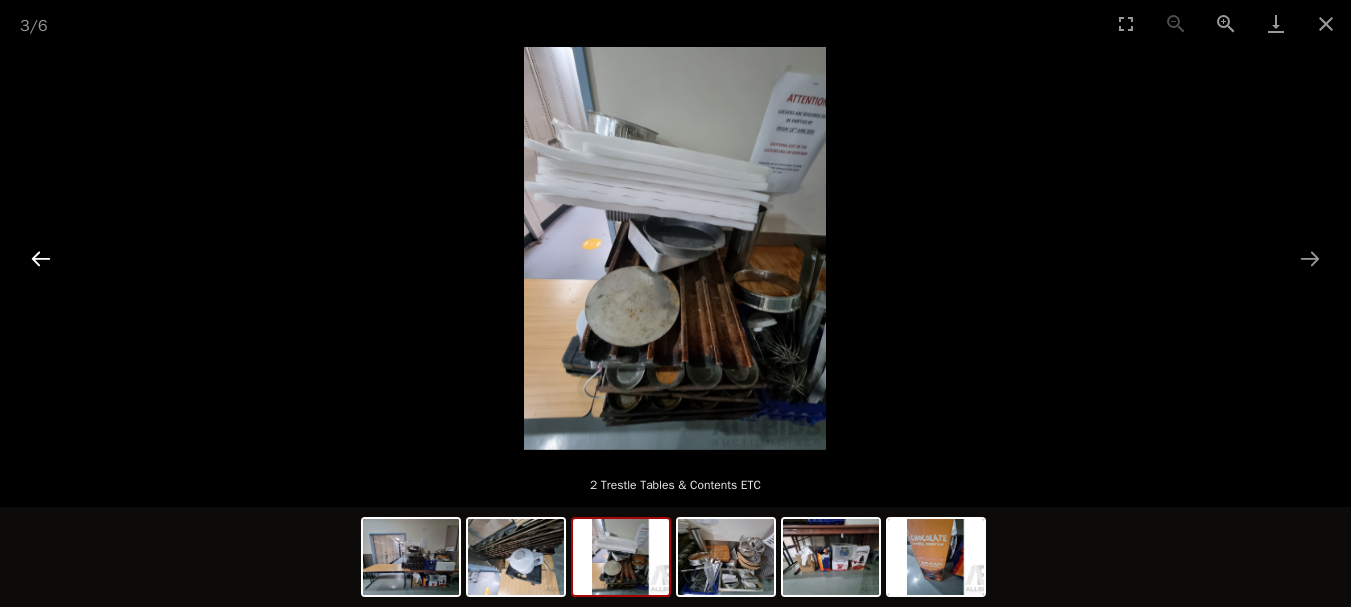 click at bounding box center (41, 258) 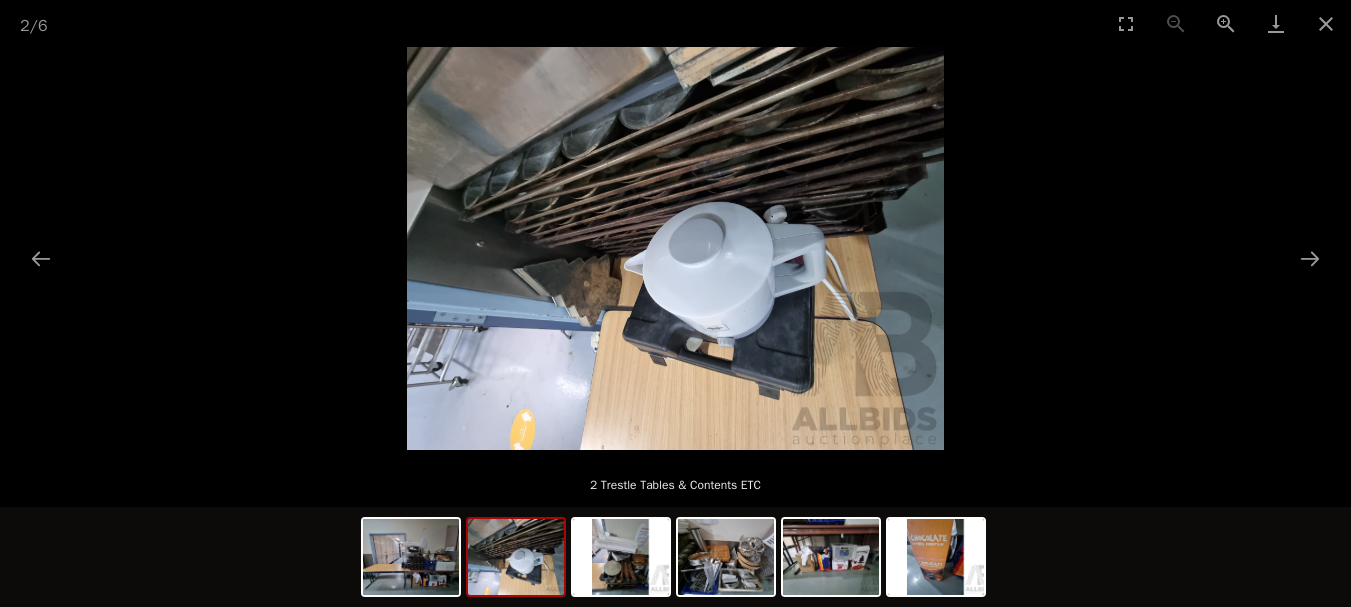 scroll, scrollTop: 0, scrollLeft: 0, axis: both 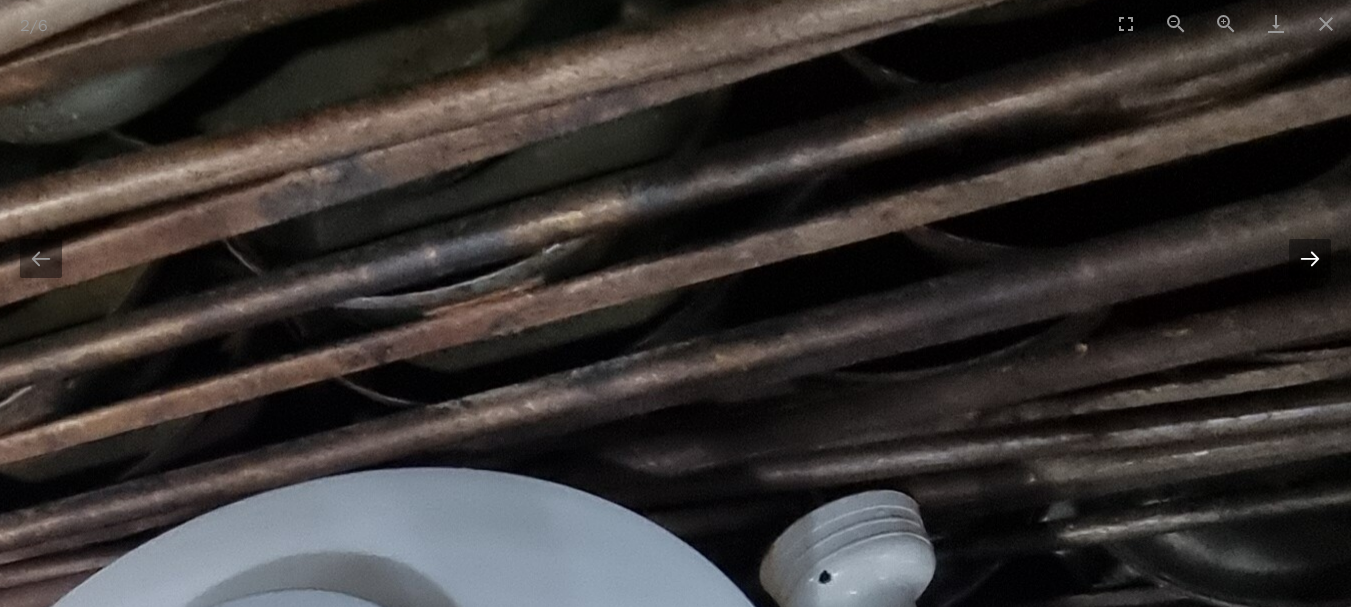 click at bounding box center (1310, 258) 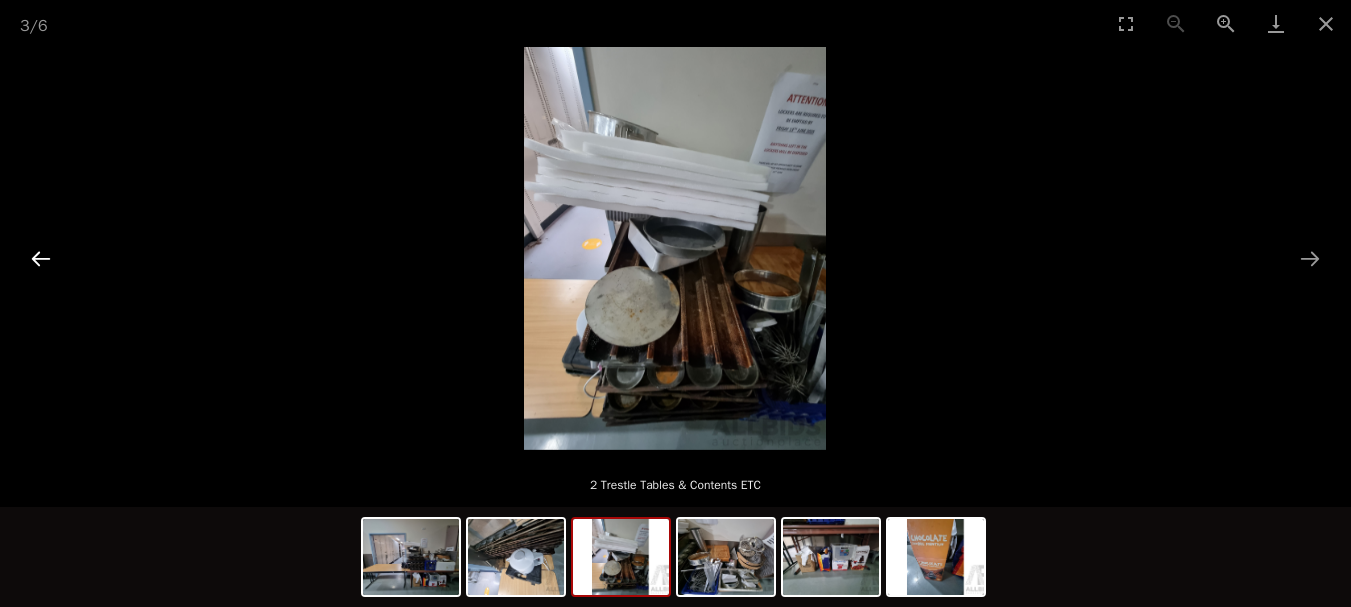 click at bounding box center (41, 258) 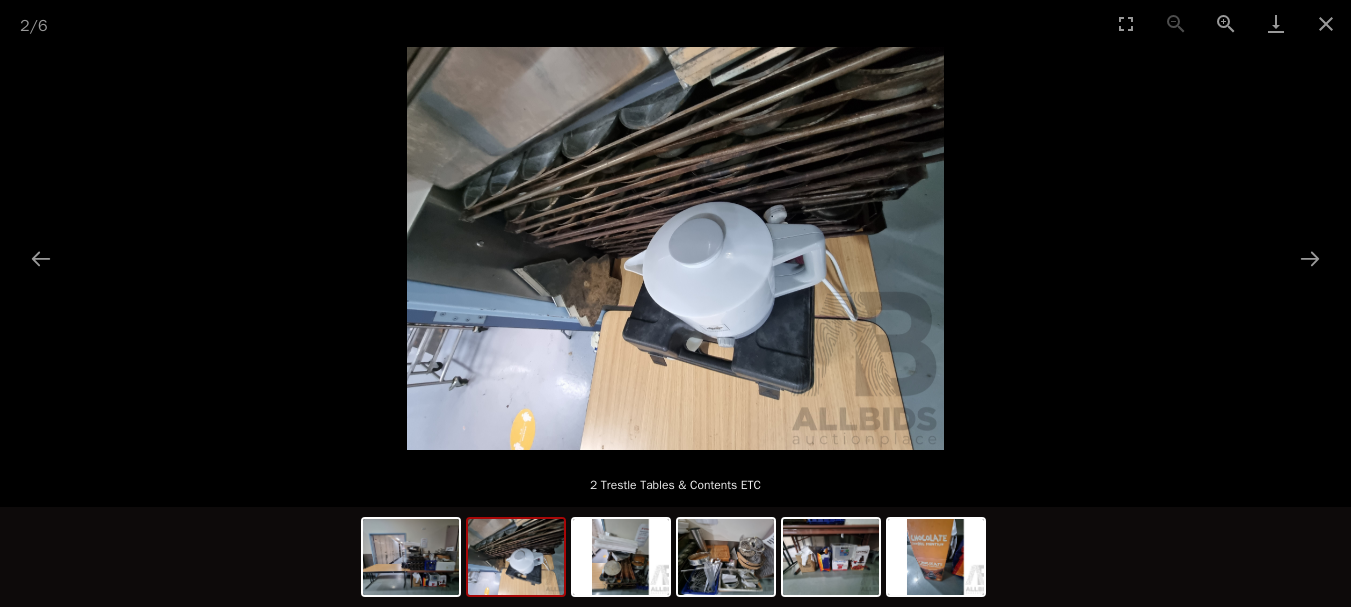 scroll, scrollTop: 0, scrollLeft: 0, axis: both 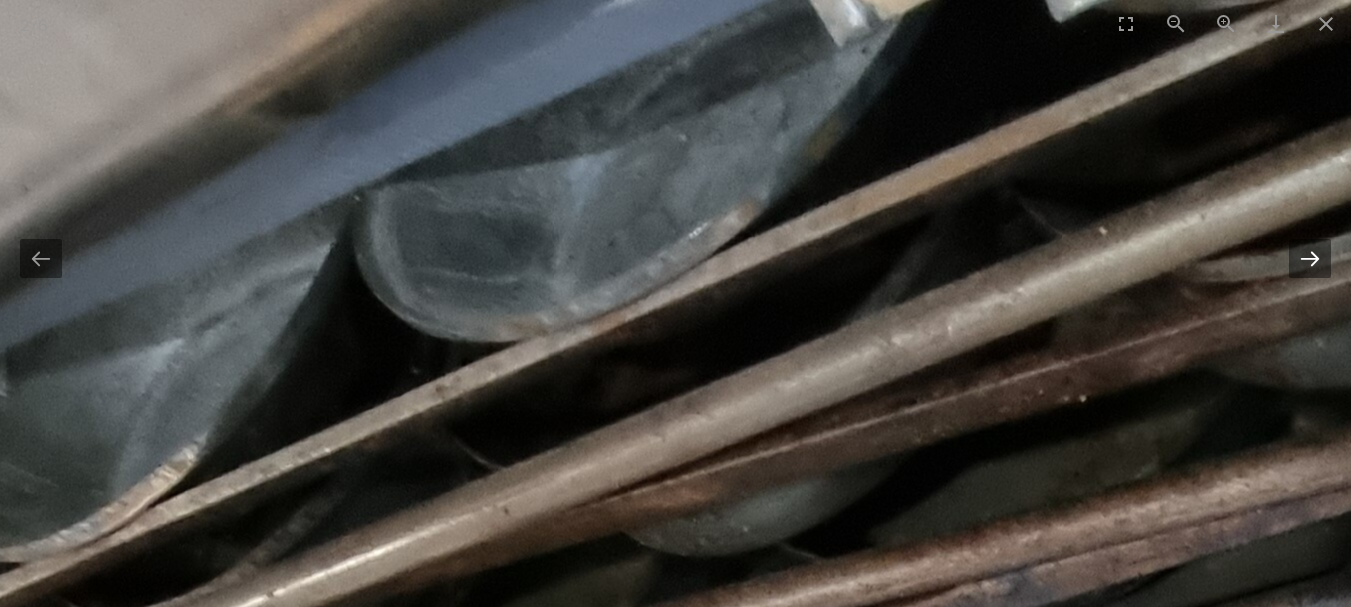 click at bounding box center (1310, 258) 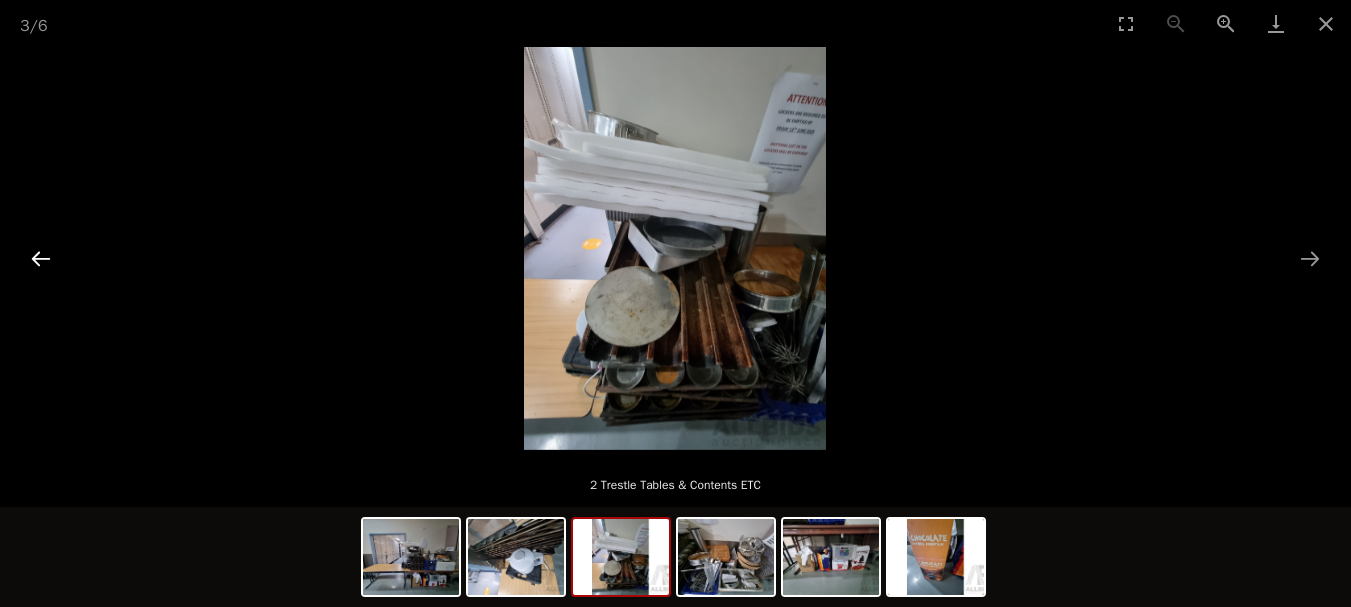 click at bounding box center (41, 258) 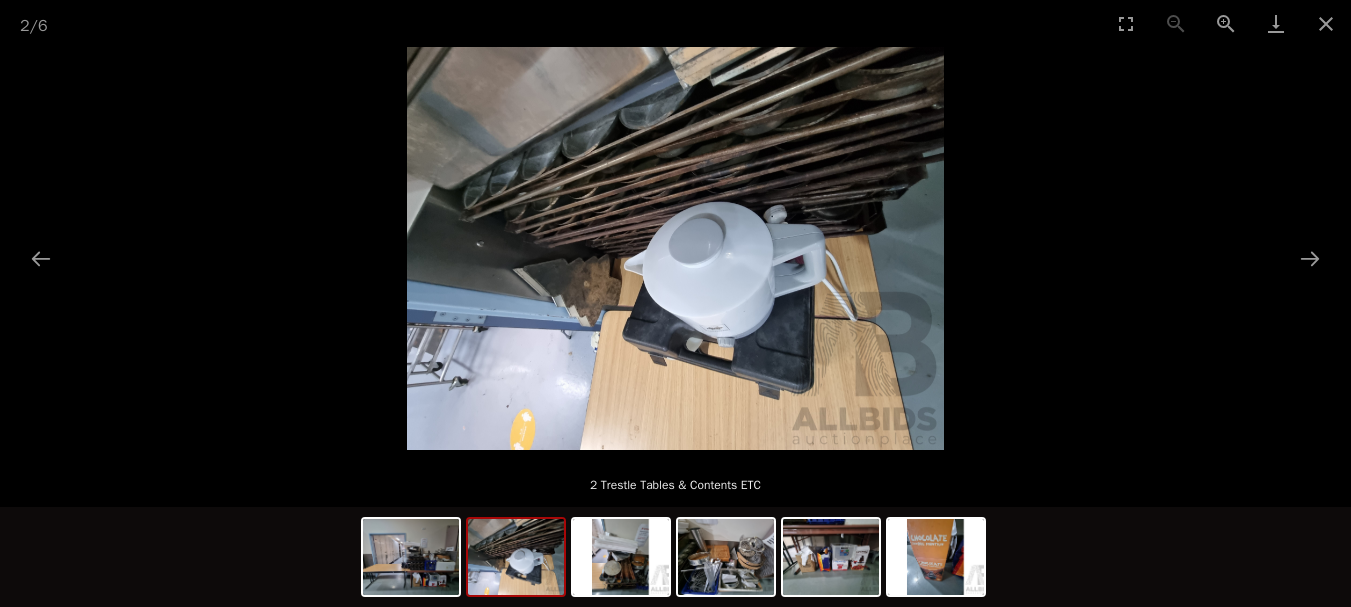 scroll, scrollTop: 0, scrollLeft: 0, axis: both 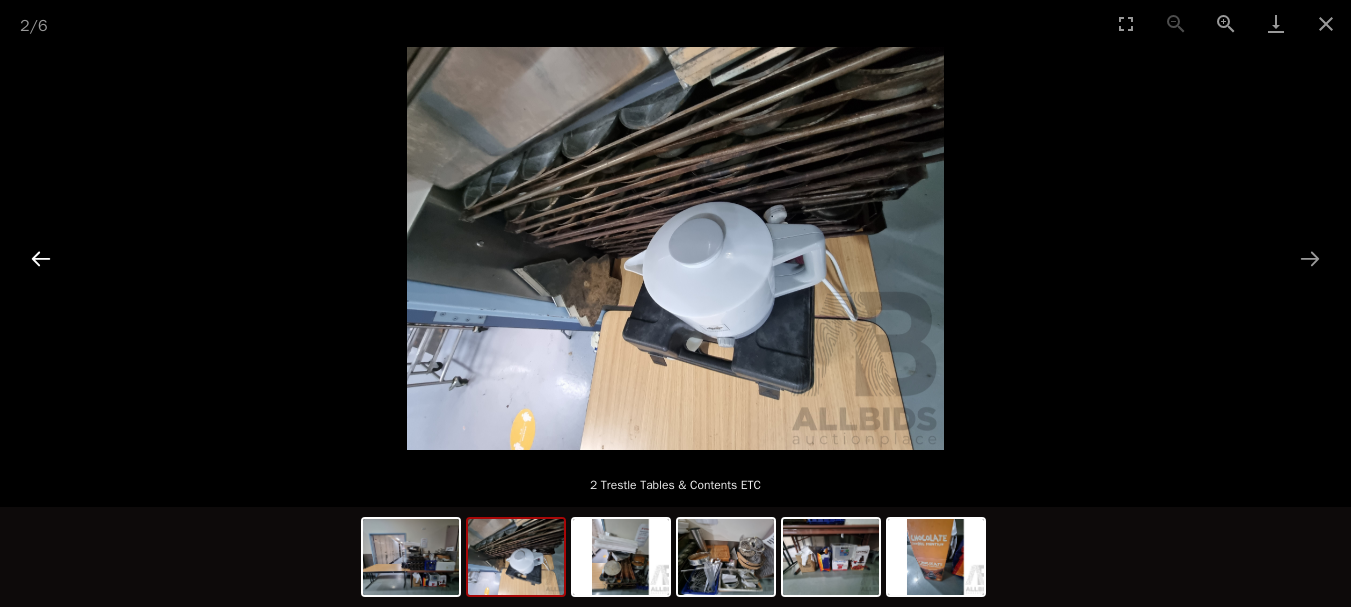 click at bounding box center [41, 258] 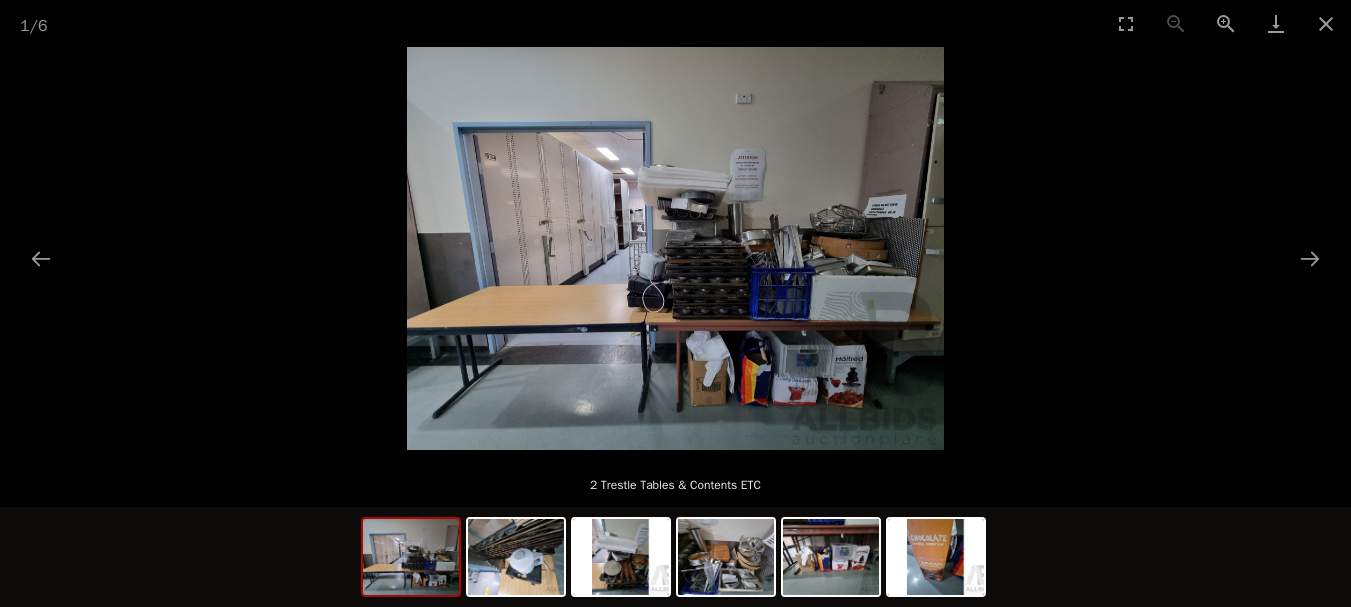 scroll, scrollTop: 0, scrollLeft: 0, axis: both 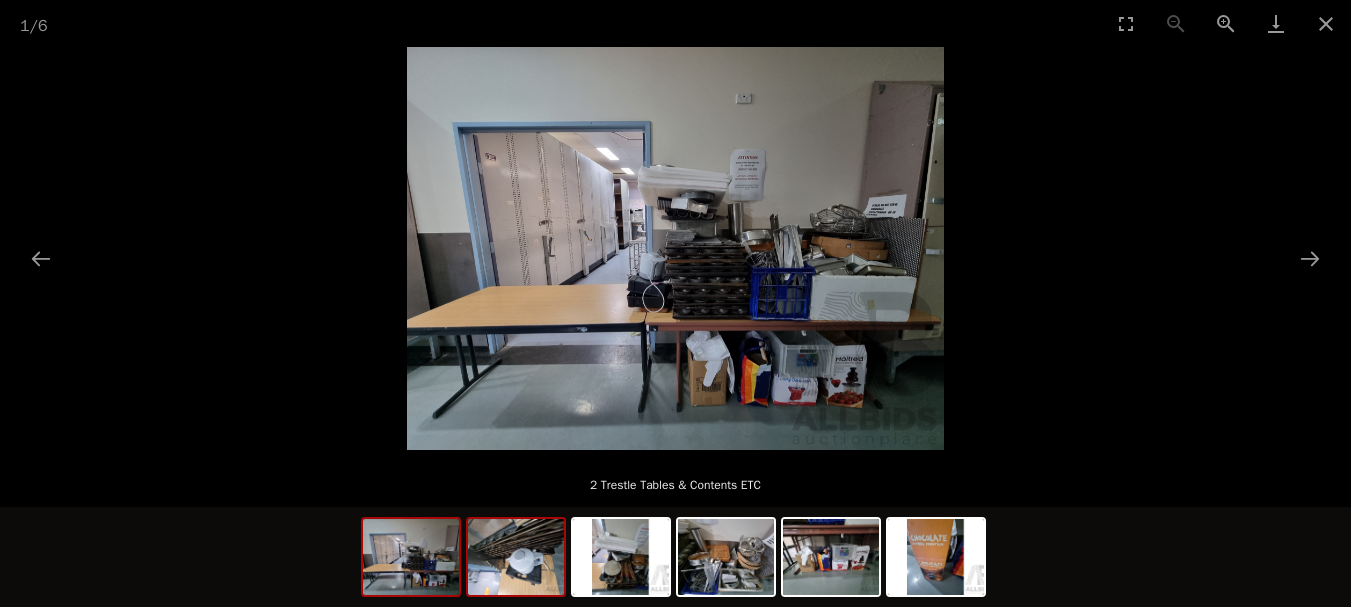 click at bounding box center [516, 557] 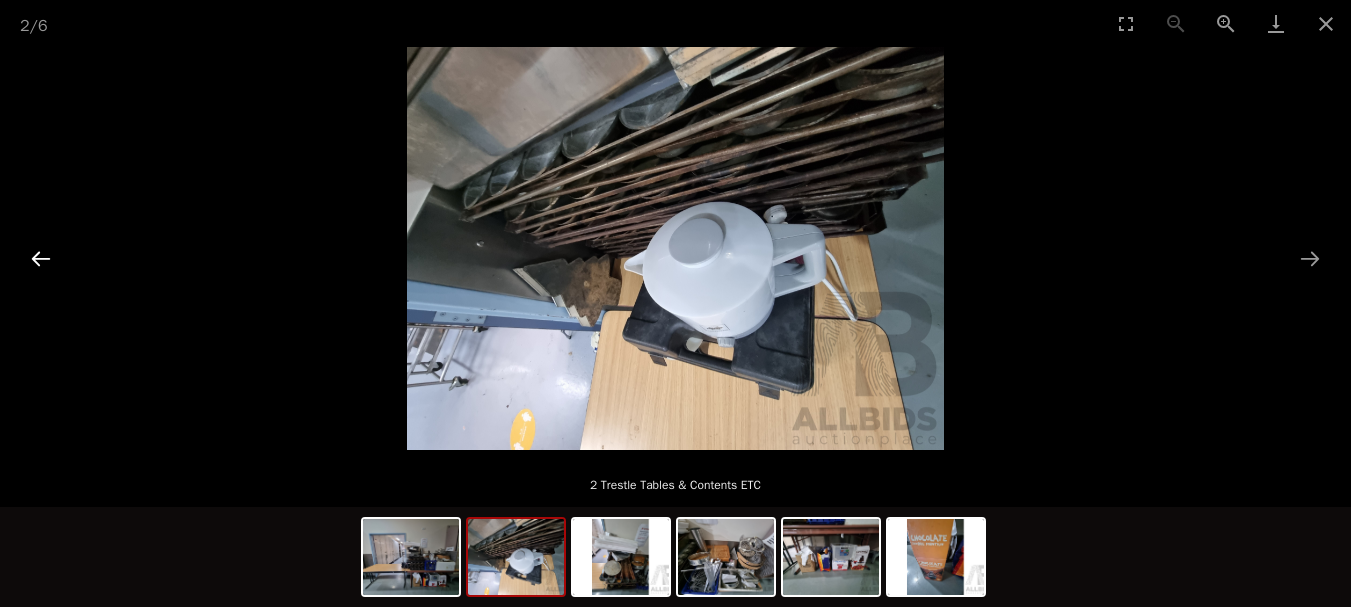 click at bounding box center [41, 258] 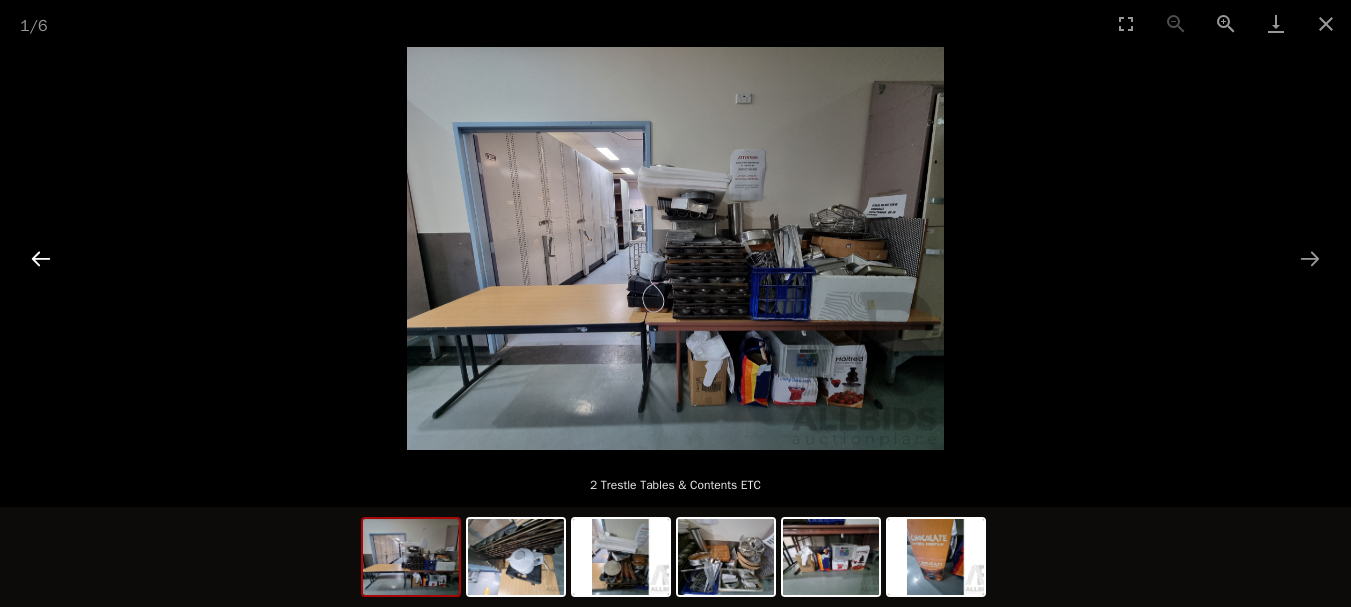 click at bounding box center [41, 258] 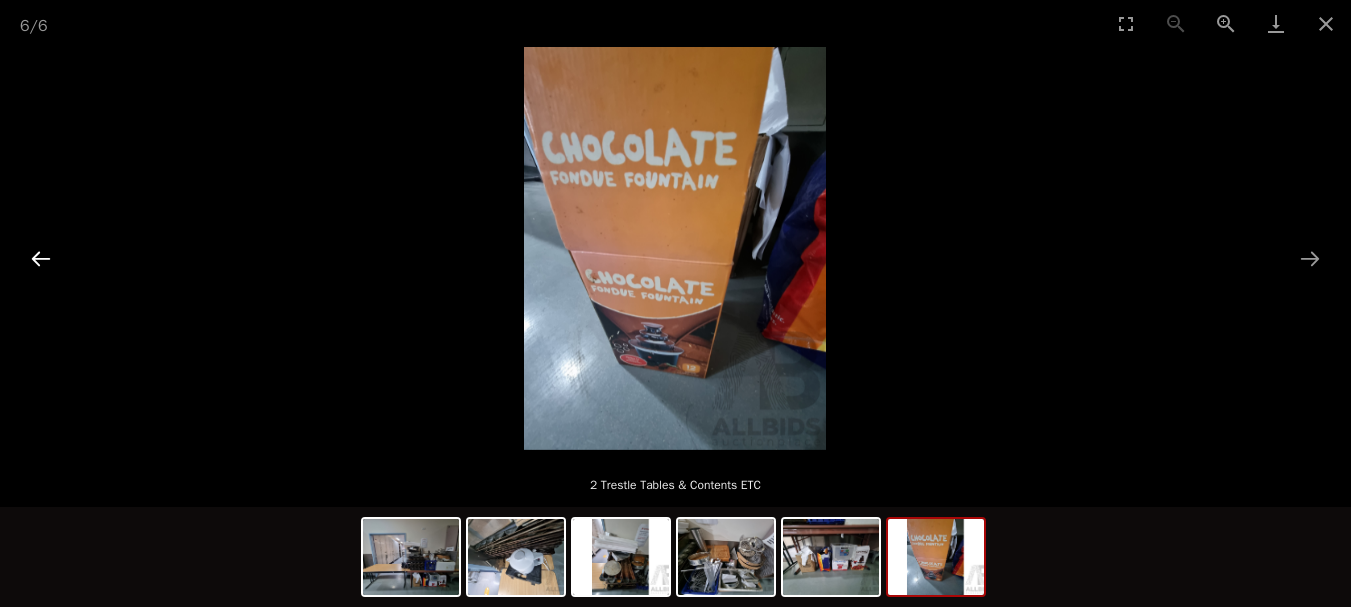 click at bounding box center (41, 258) 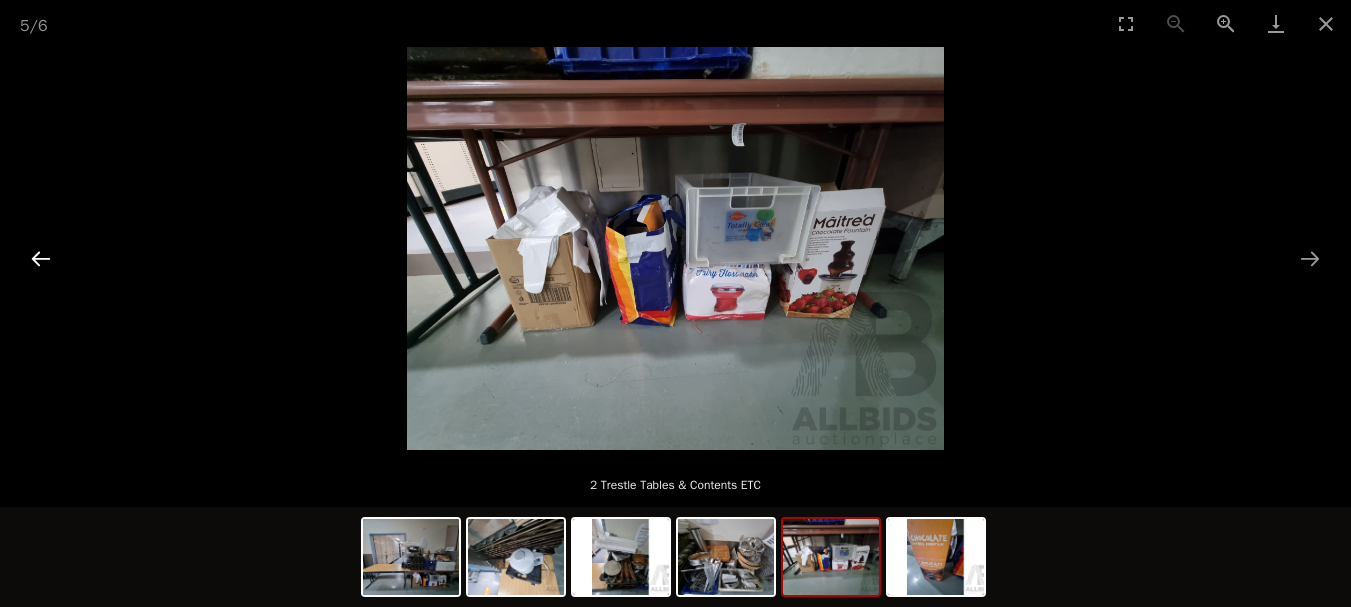 click at bounding box center (41, 258) 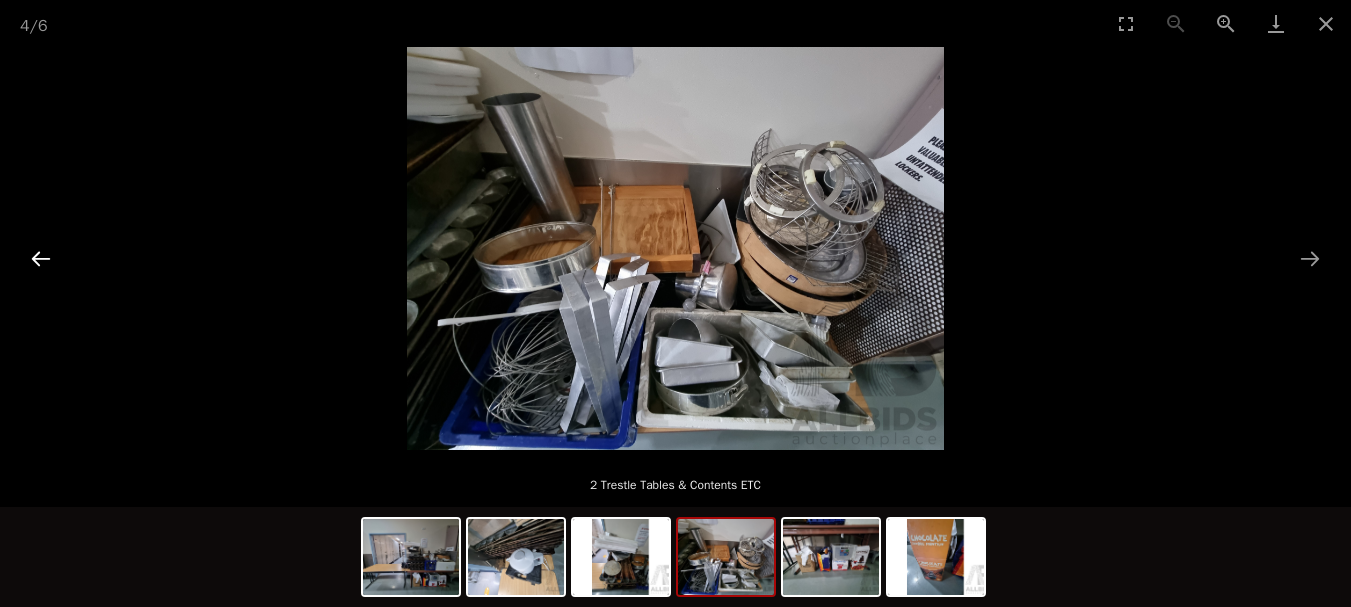 click at bounding box center (41, 258) 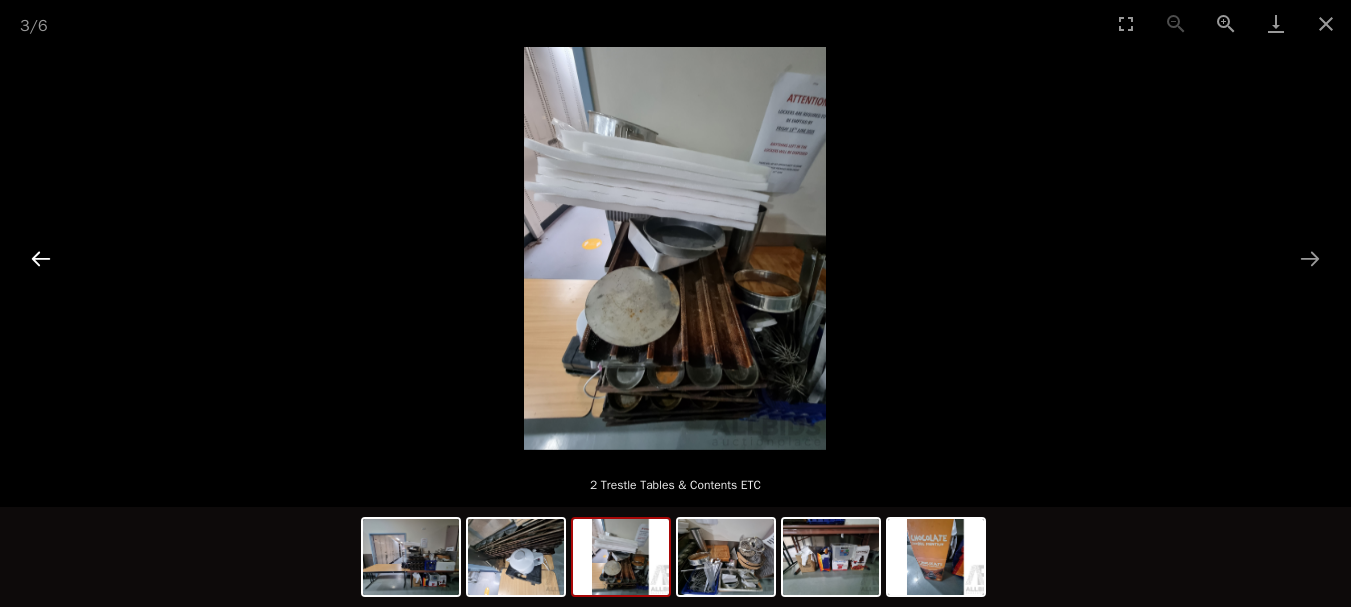 click at bounding box center [41, 258] 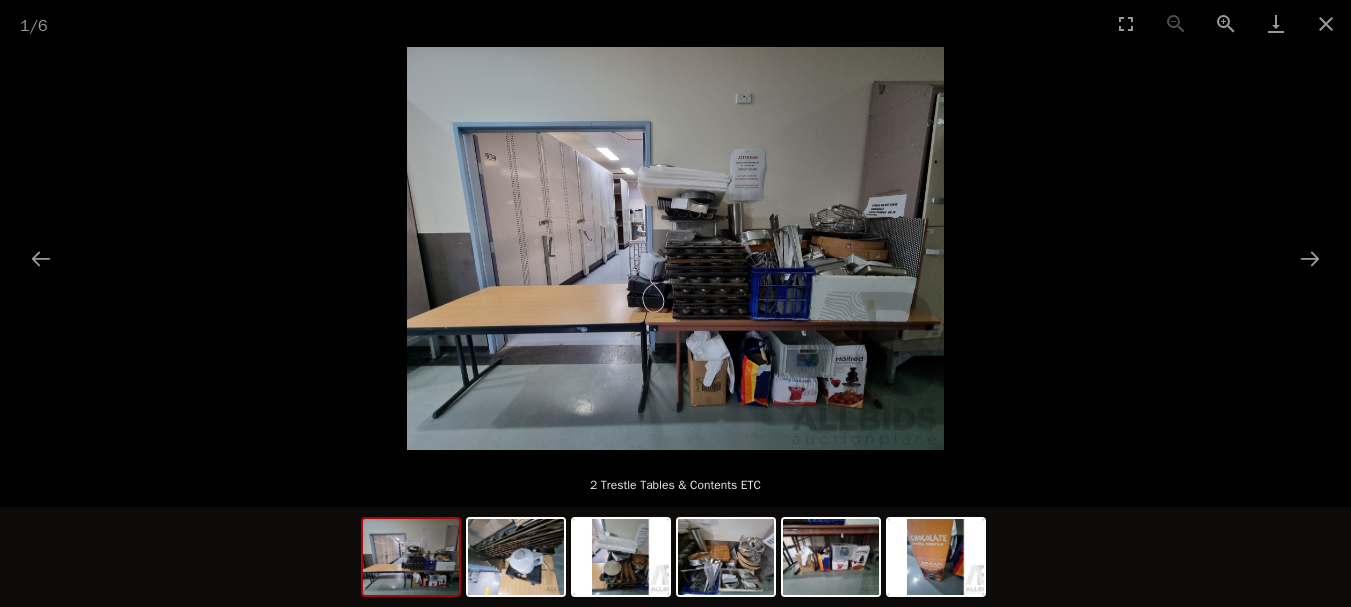 scroll, scrollTop: 0, scrollLeft: 0, axis: both 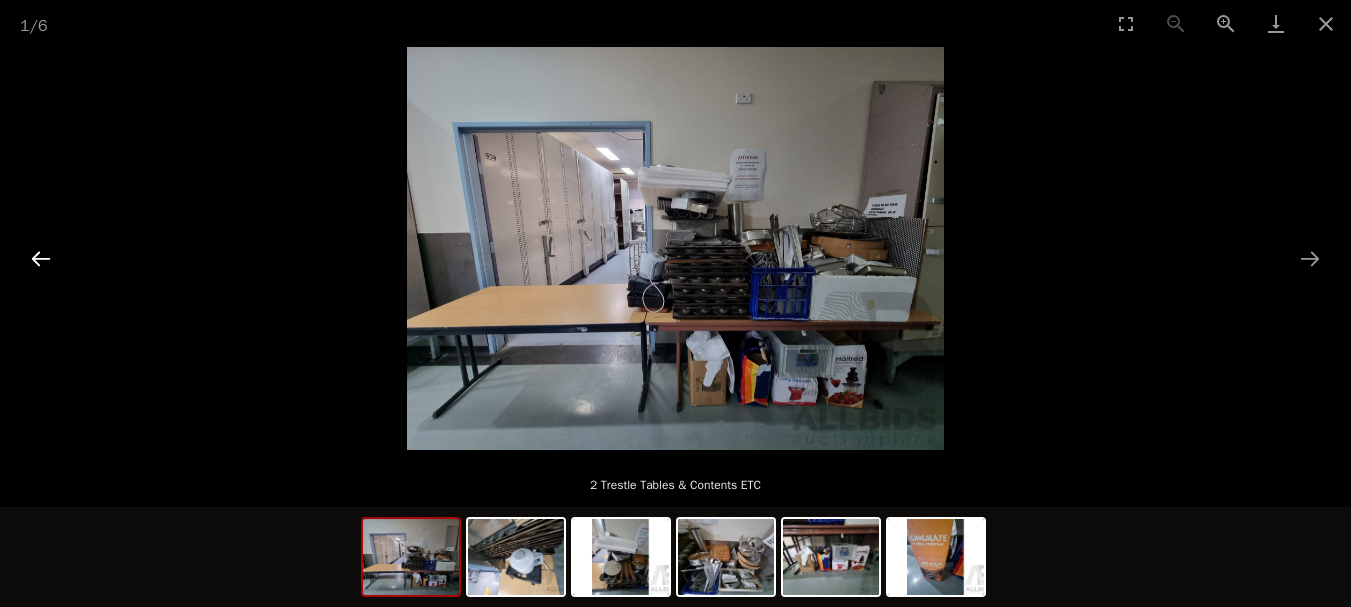 click at bounding box center [41, 258] 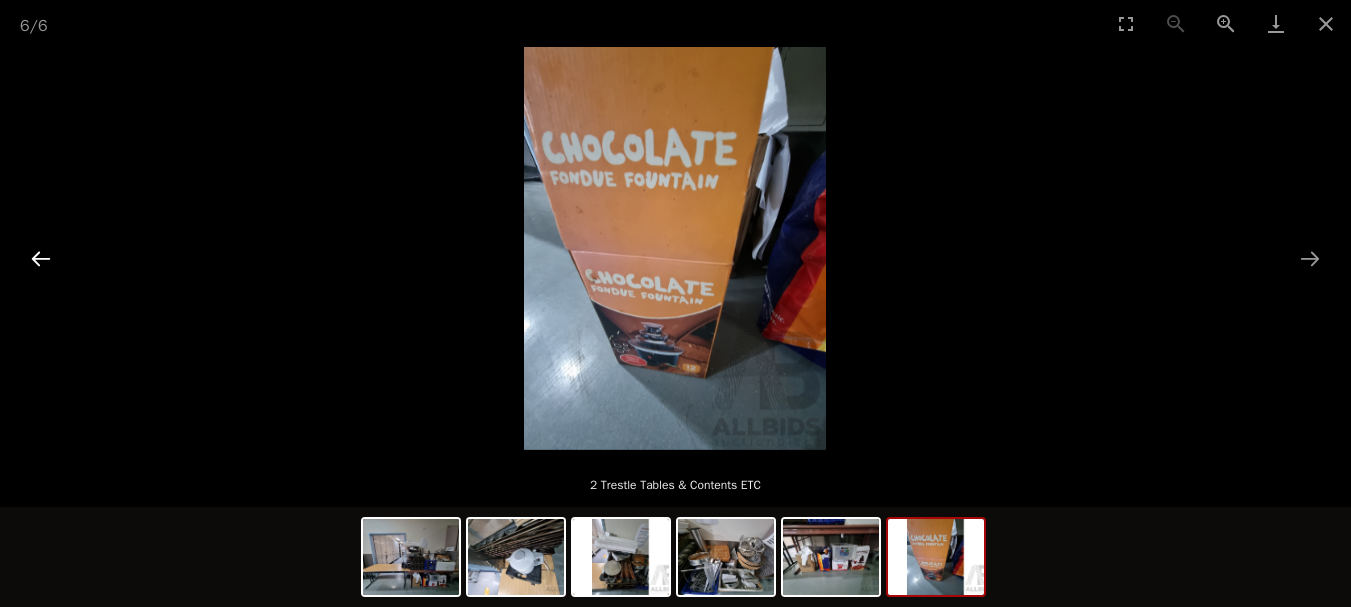 click at bounding box center (41, 258) 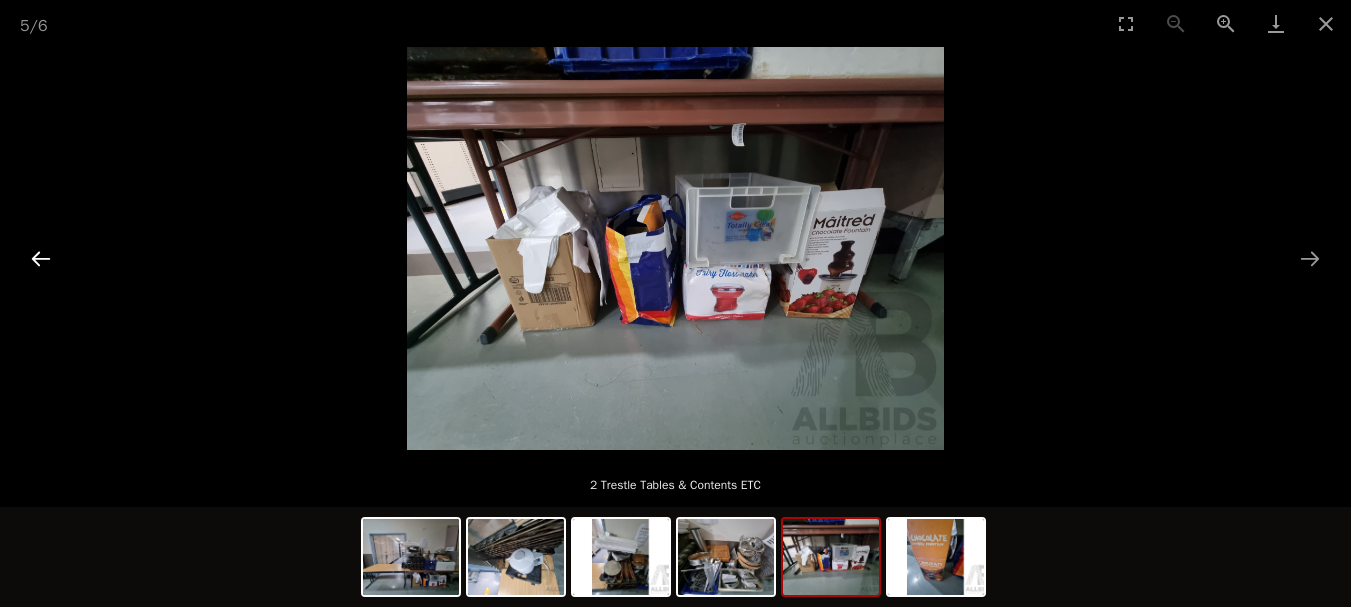 click at bounding box center (41, 258) 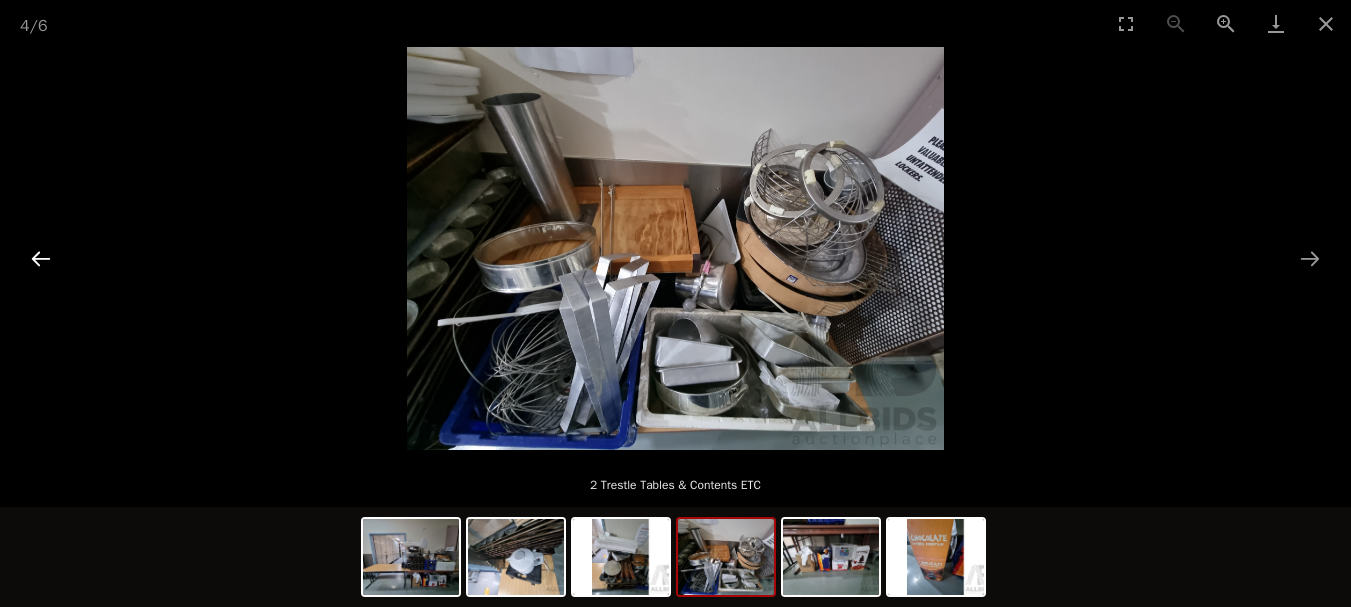 click at bounding box center (41, 258) 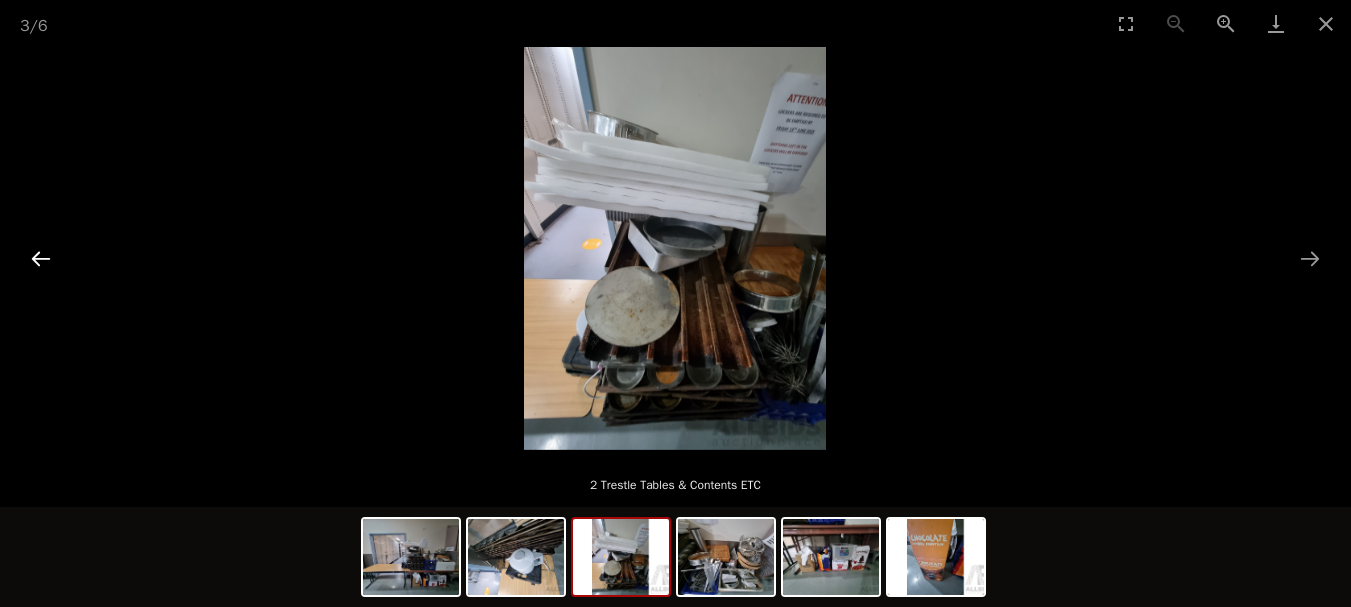 click at bounding box center (41, 258) 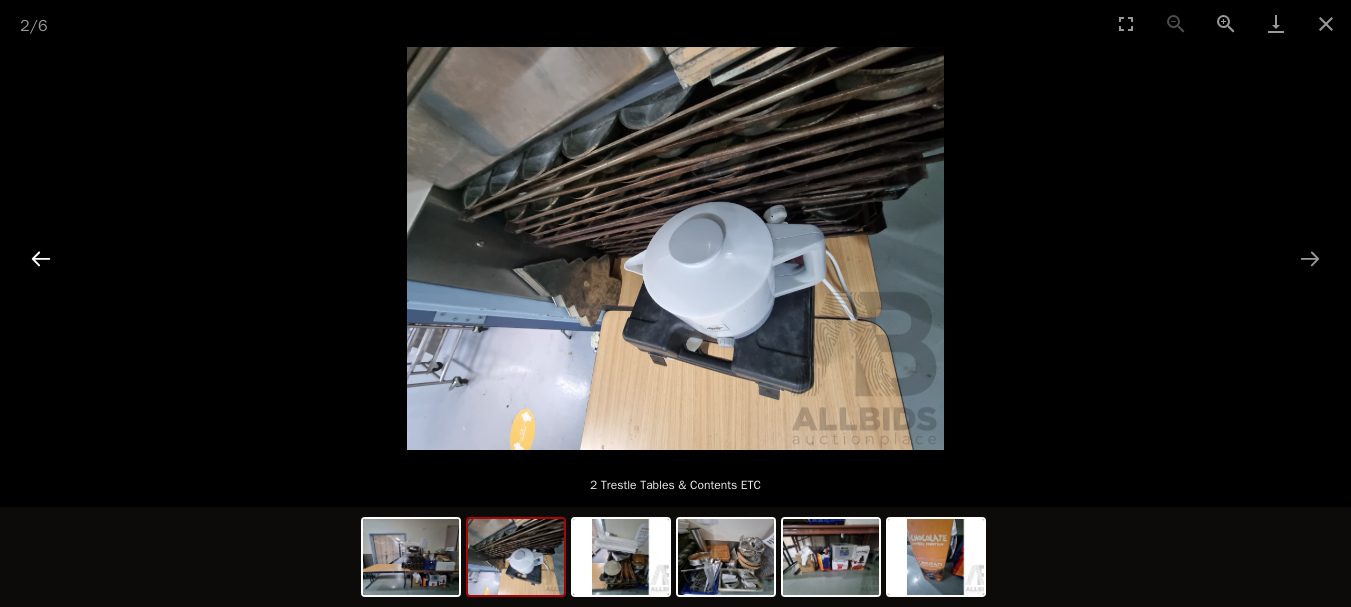 click at bounding box center [41, 258] 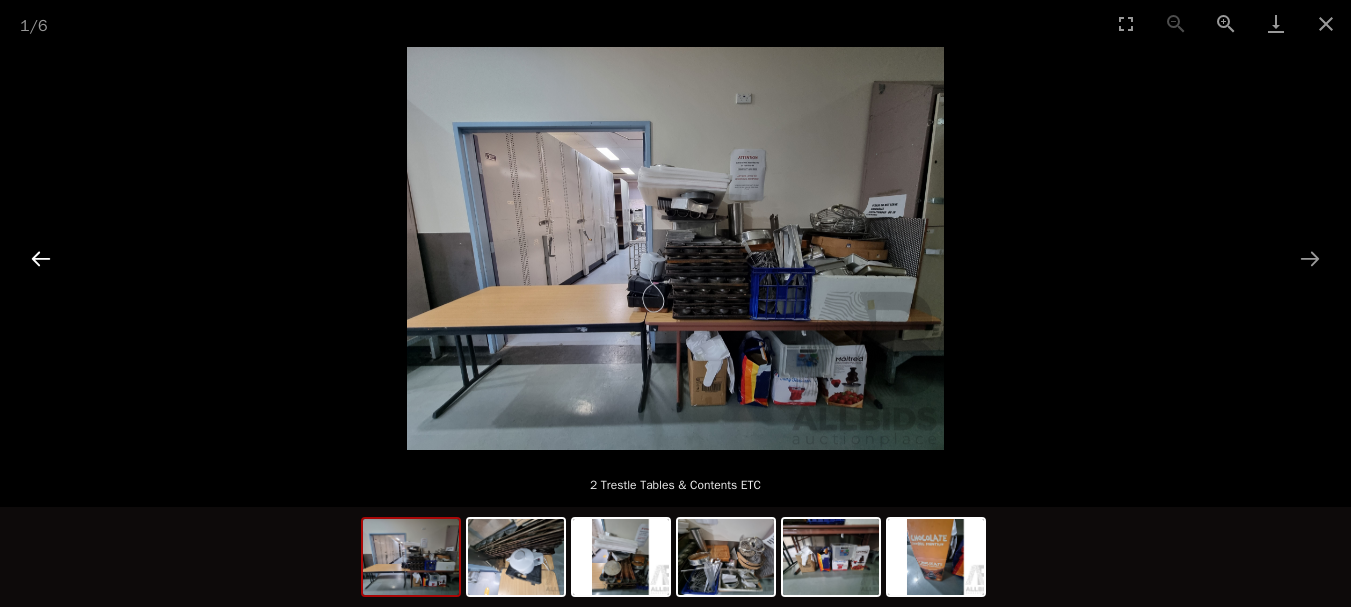click at bounding box center (41, 258) 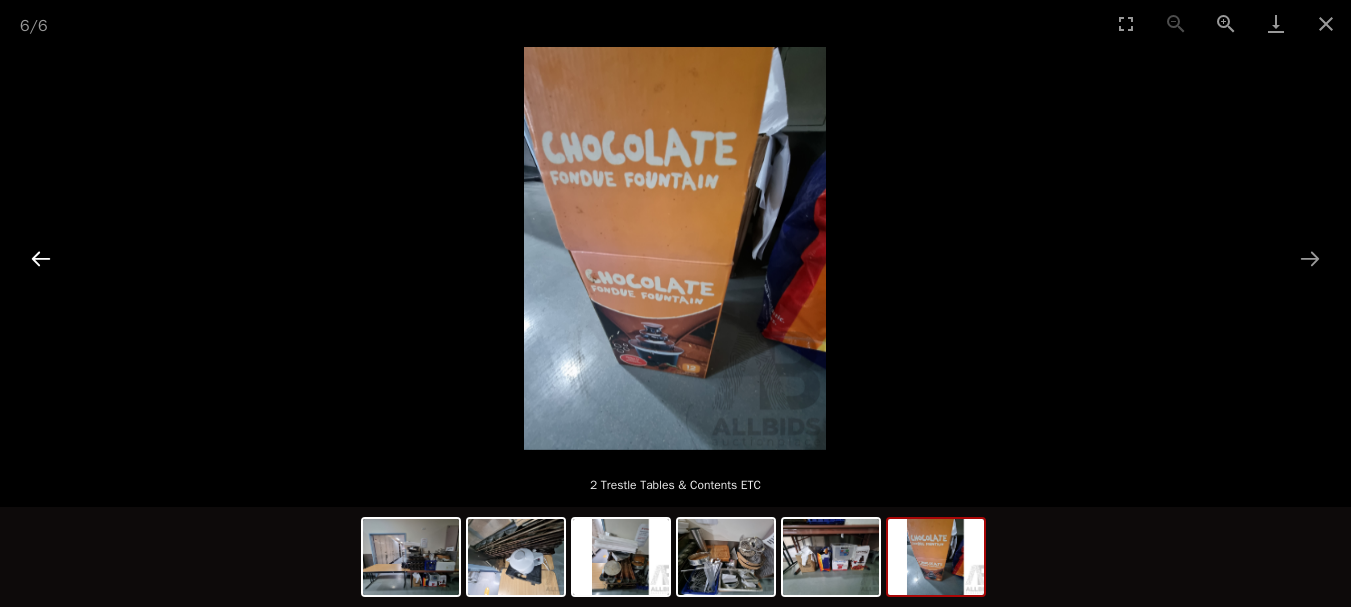 click at bounding box center [41, 258] 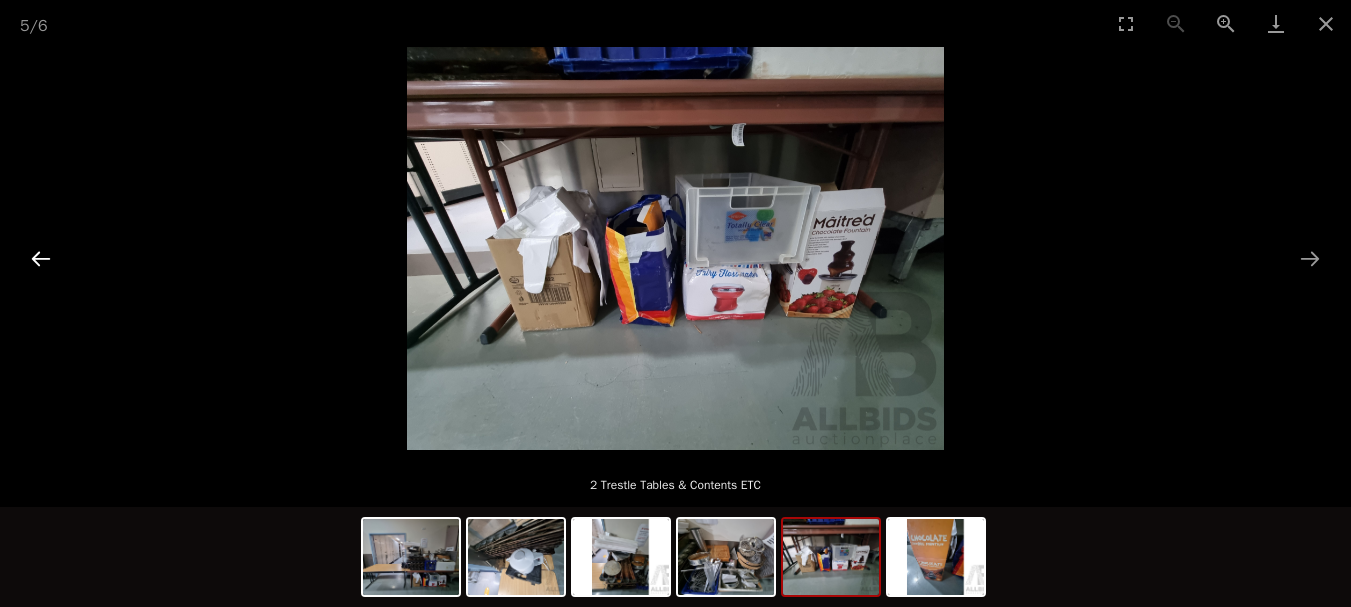click at bounding box center [41, 258] 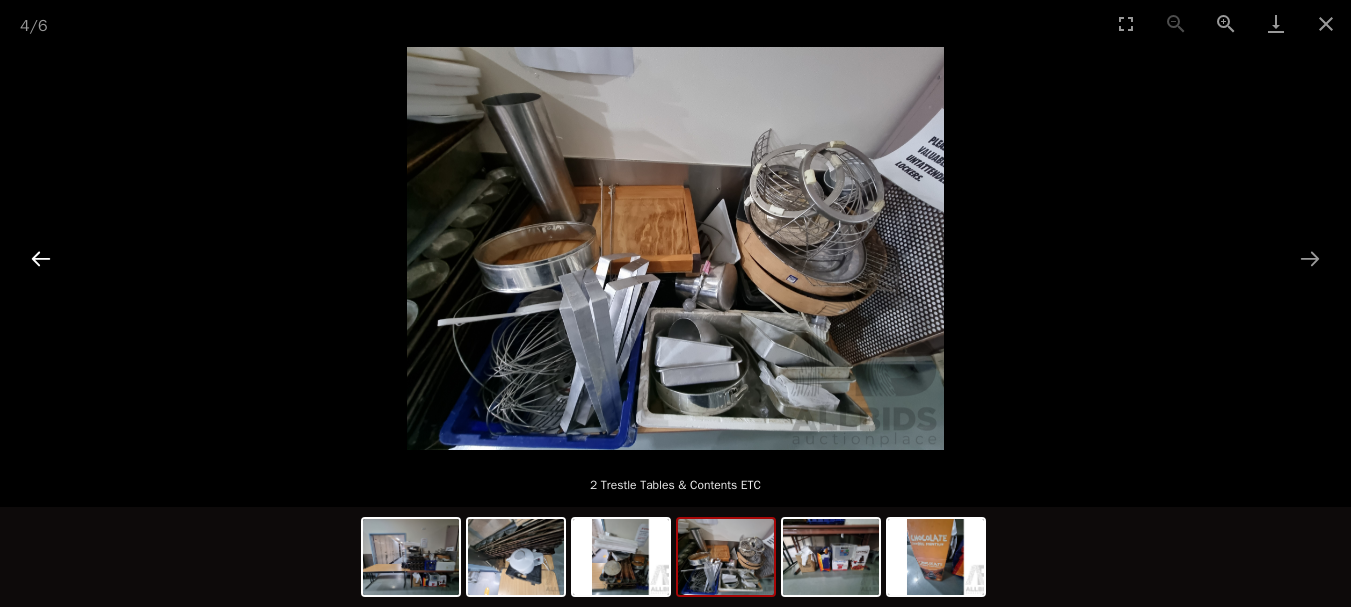 click at bounding box center [41, 258] 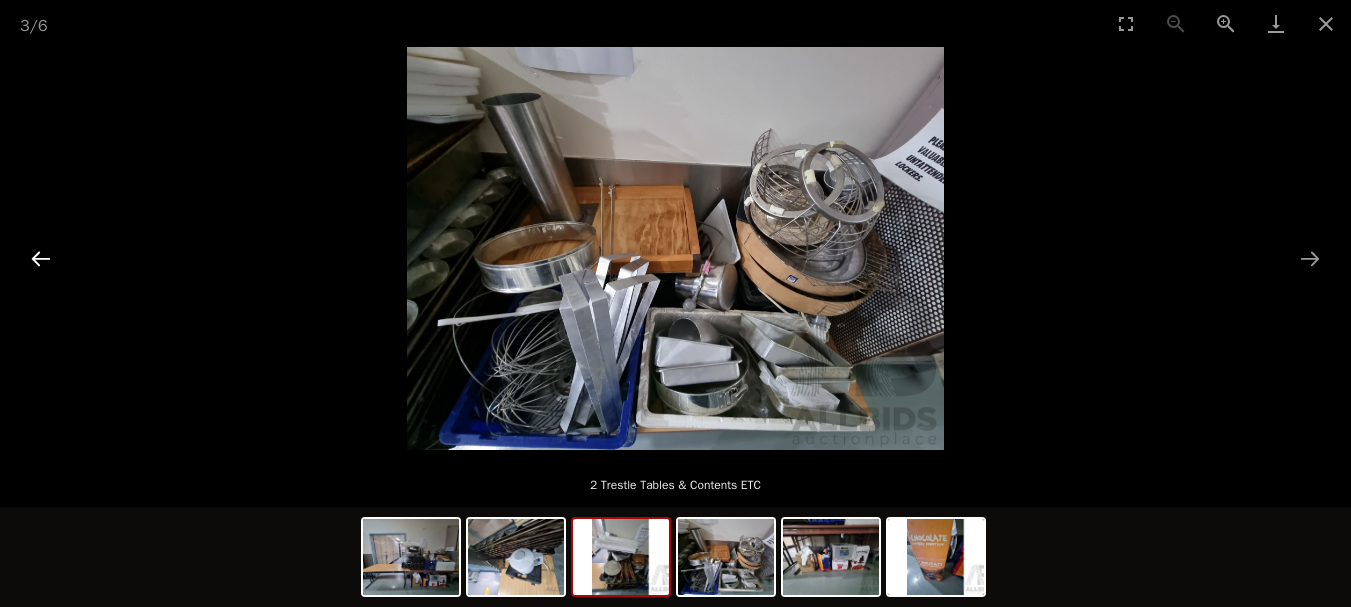 click at bounding box center [41, 258] 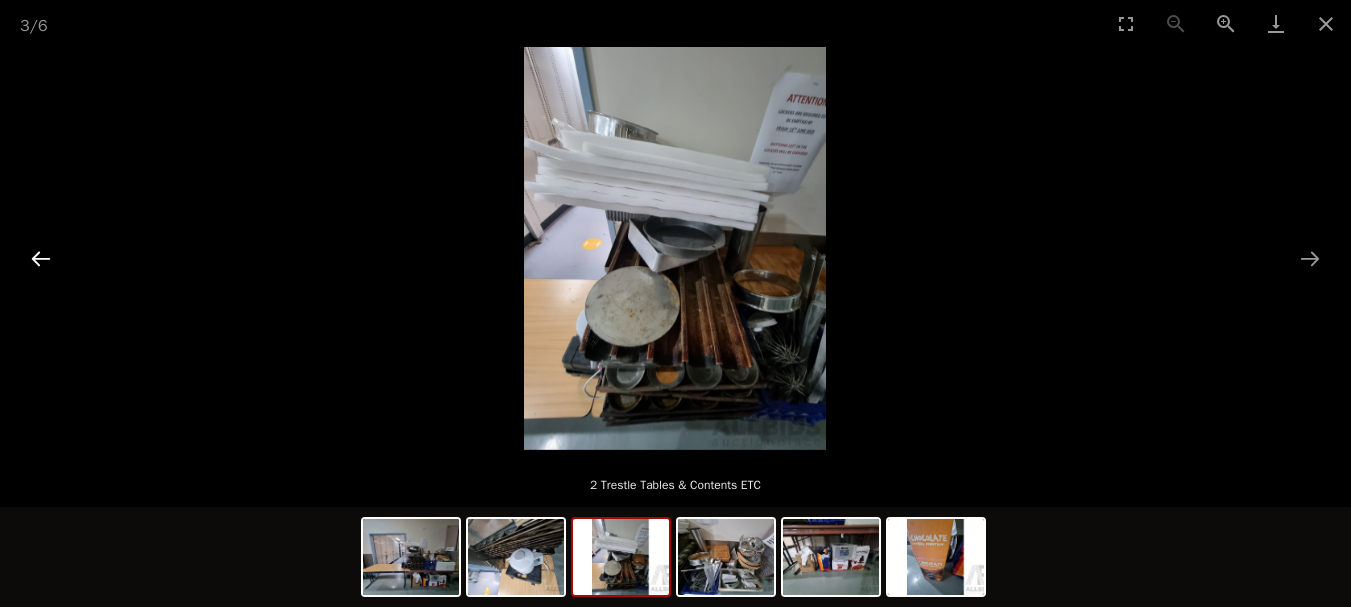 click at bounding box center [41, 258] 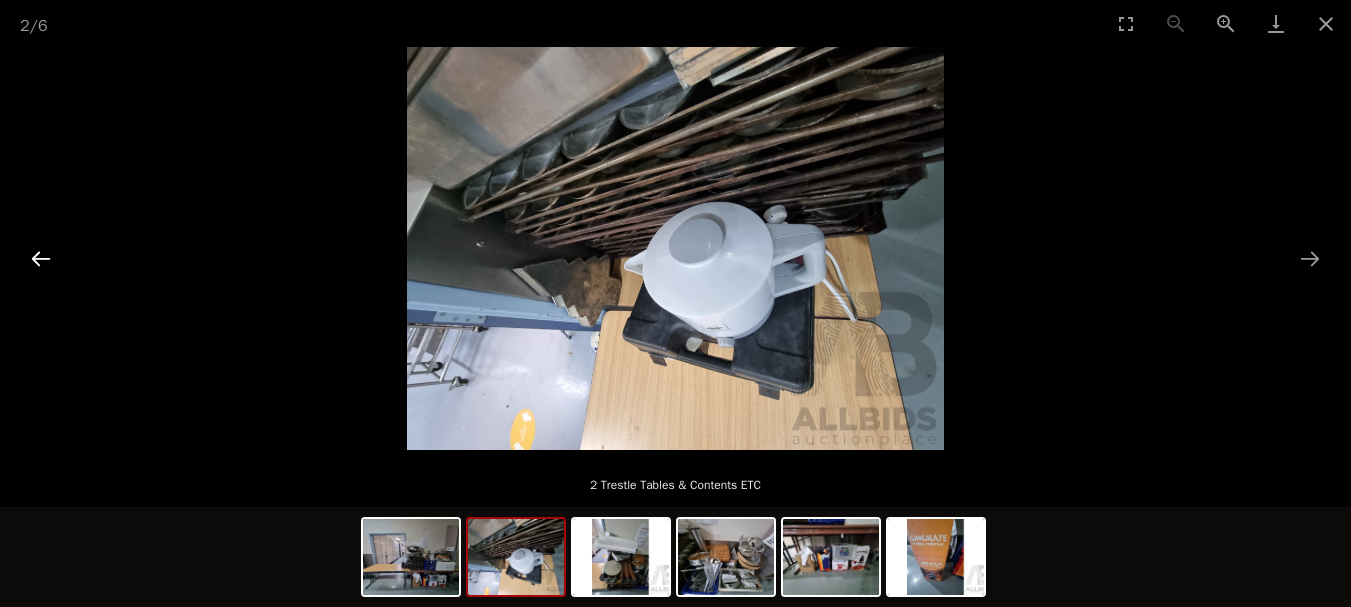 click at bounding box center (41, 258) 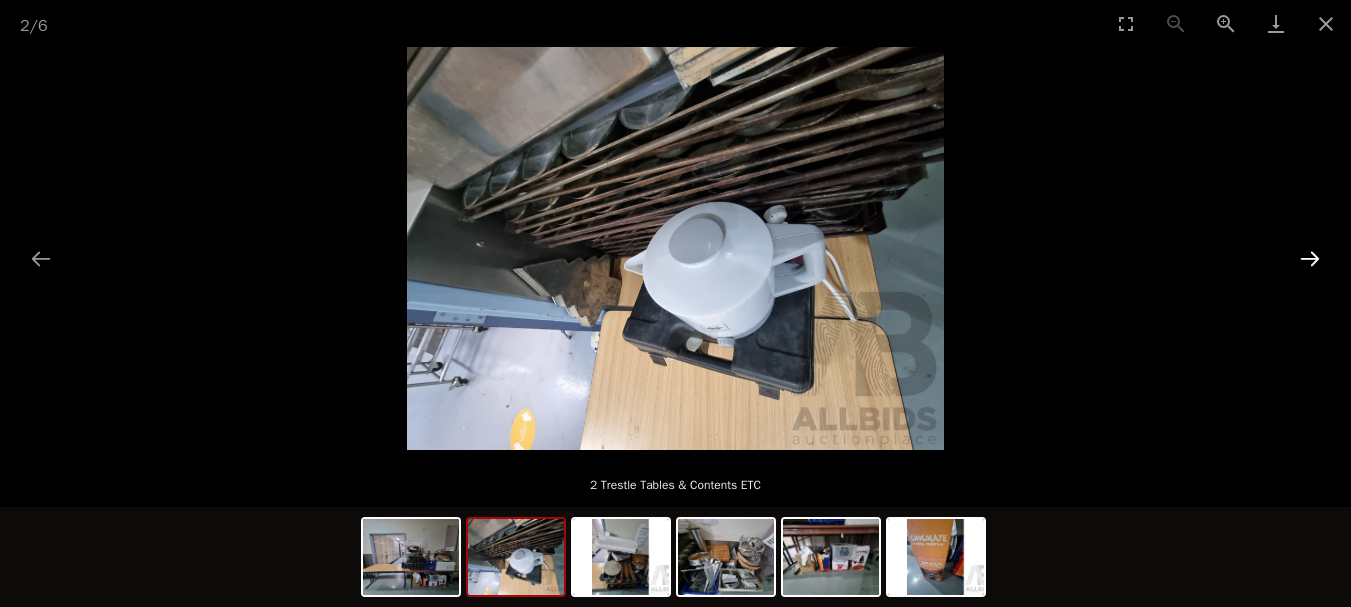 click at bounding box center (1310, 258) 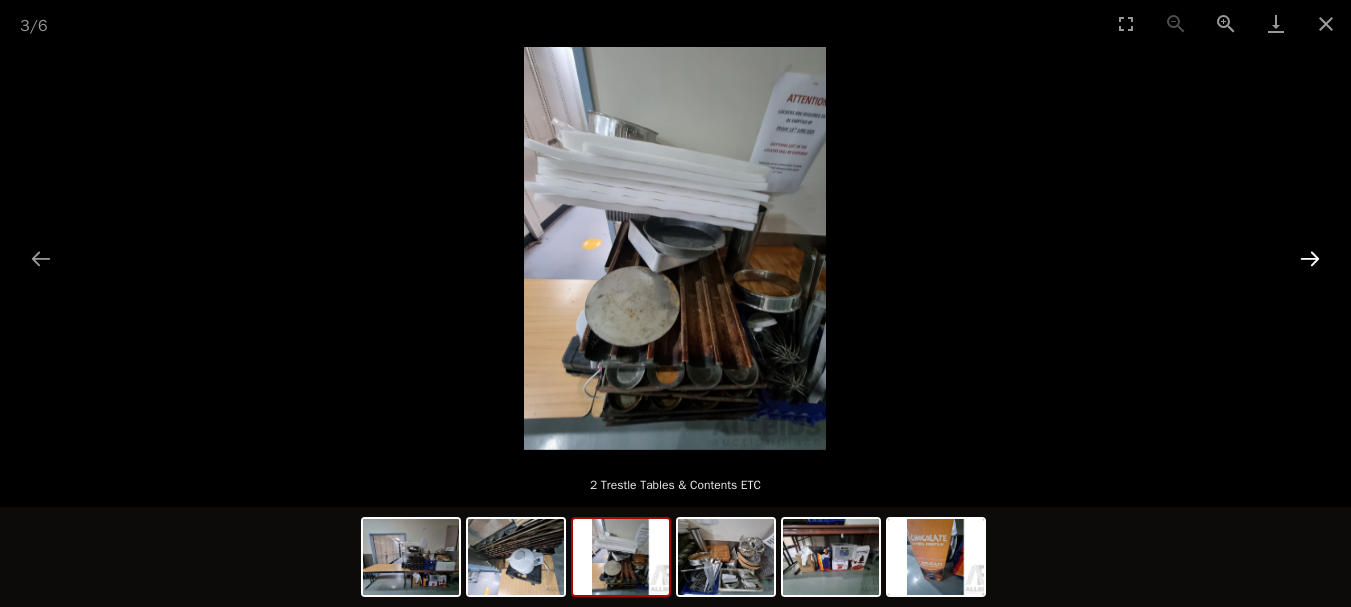 click at bounding box center (1310, 258) 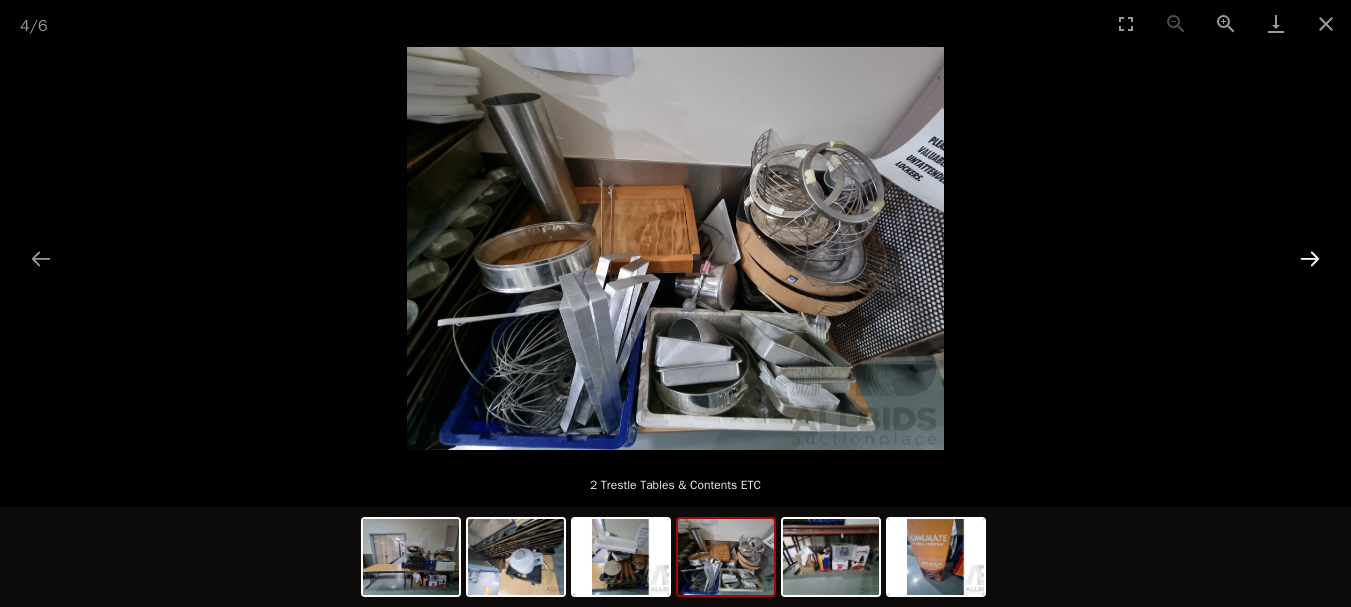 click at bounding box center [1310, 258] 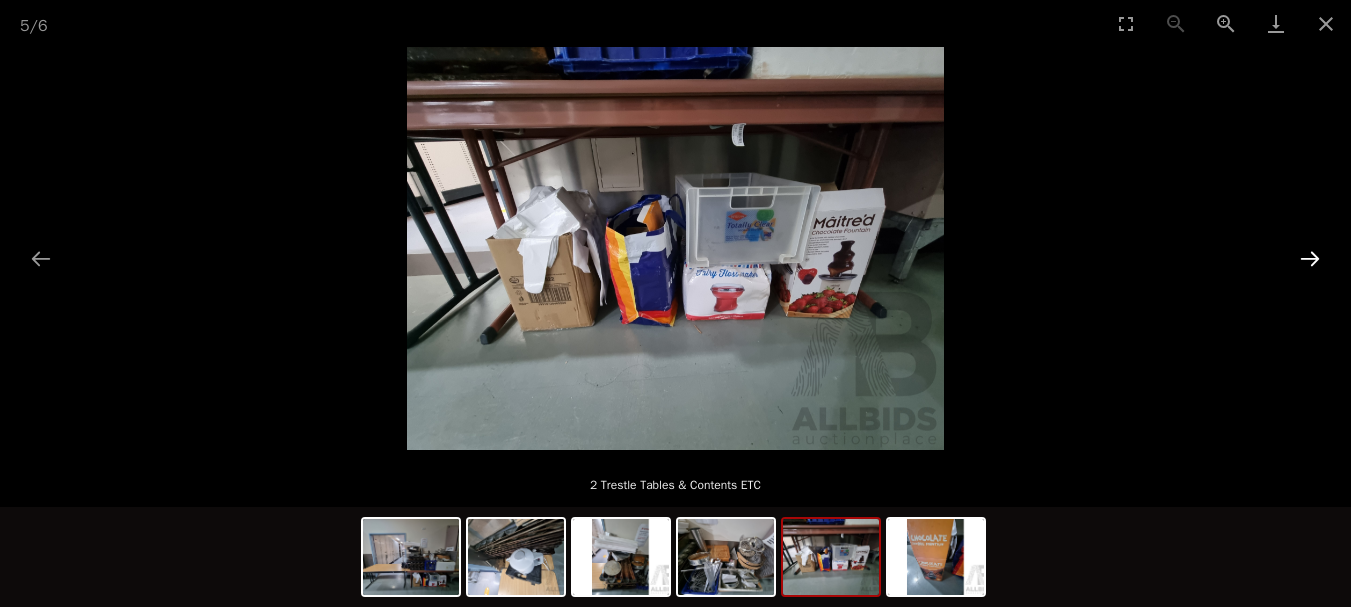 click at bounding box center [1310, 258] 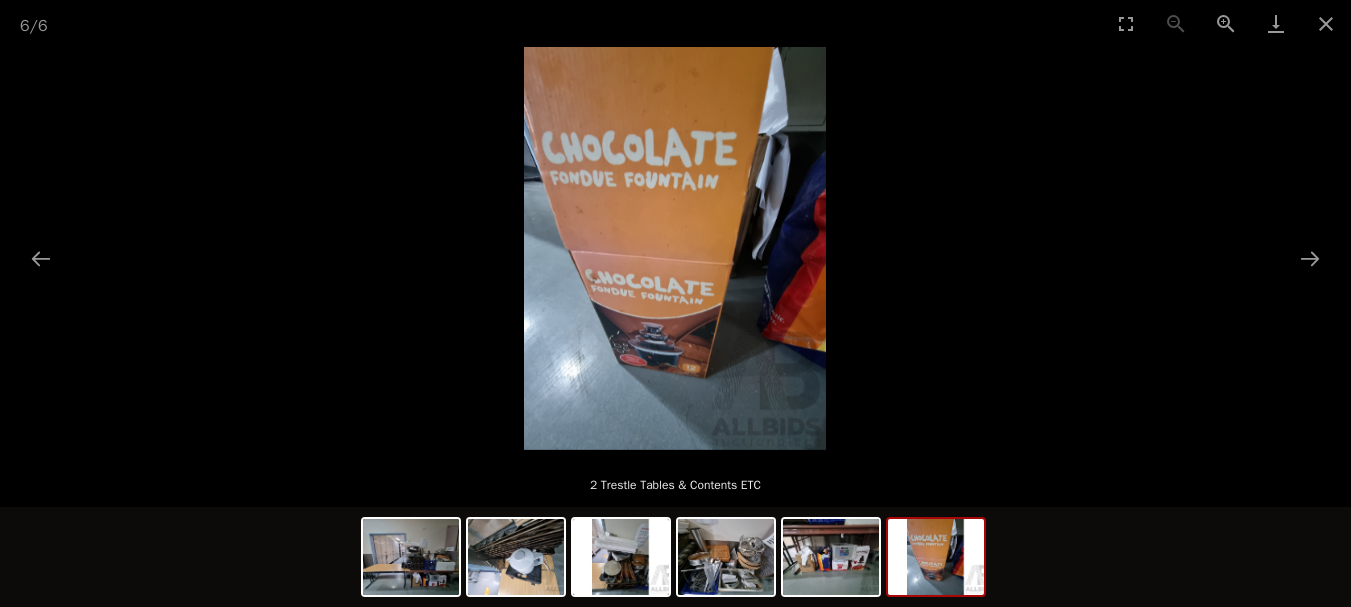 scroll, scrollTop: 0, scrollLeft: 0, axis: both 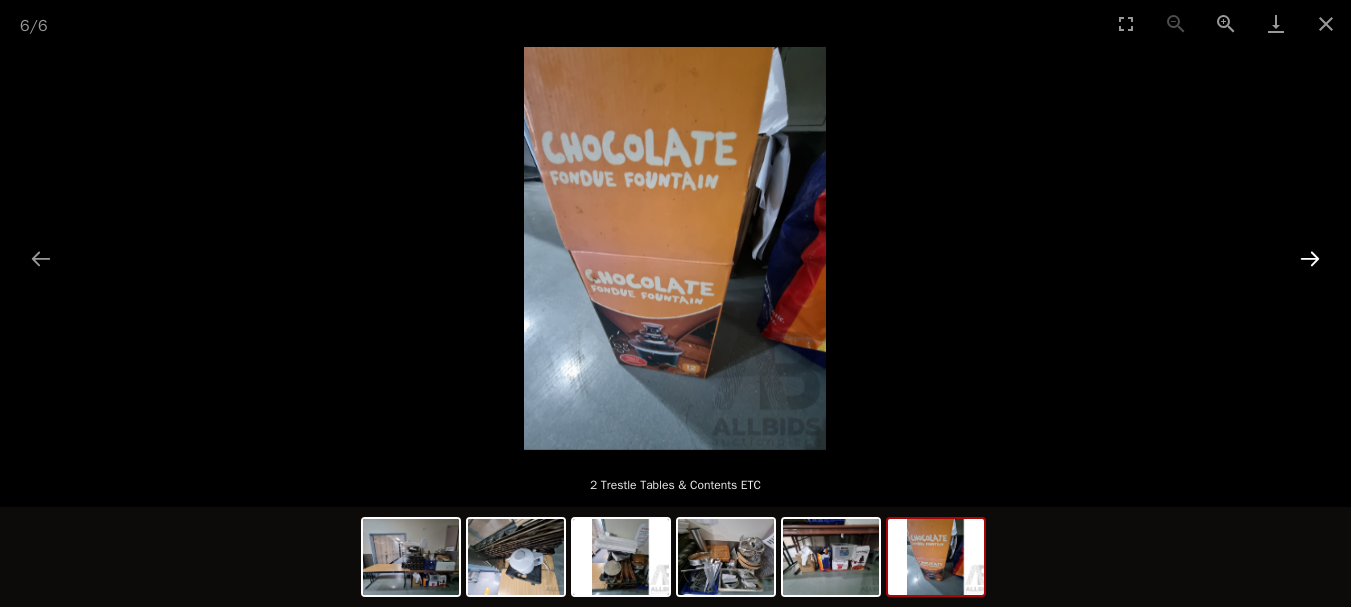 click at bounding box center (1310, 258) 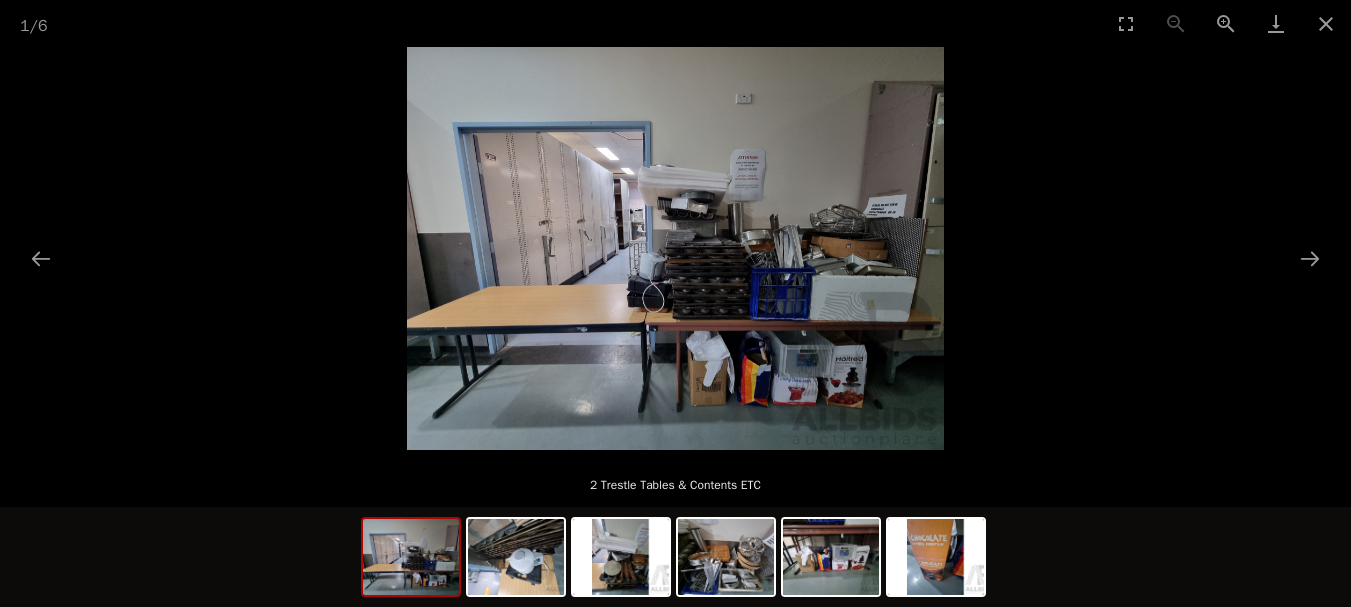 scroll, scrollTop: 3089, scrollLeft: 0, axis: vertical 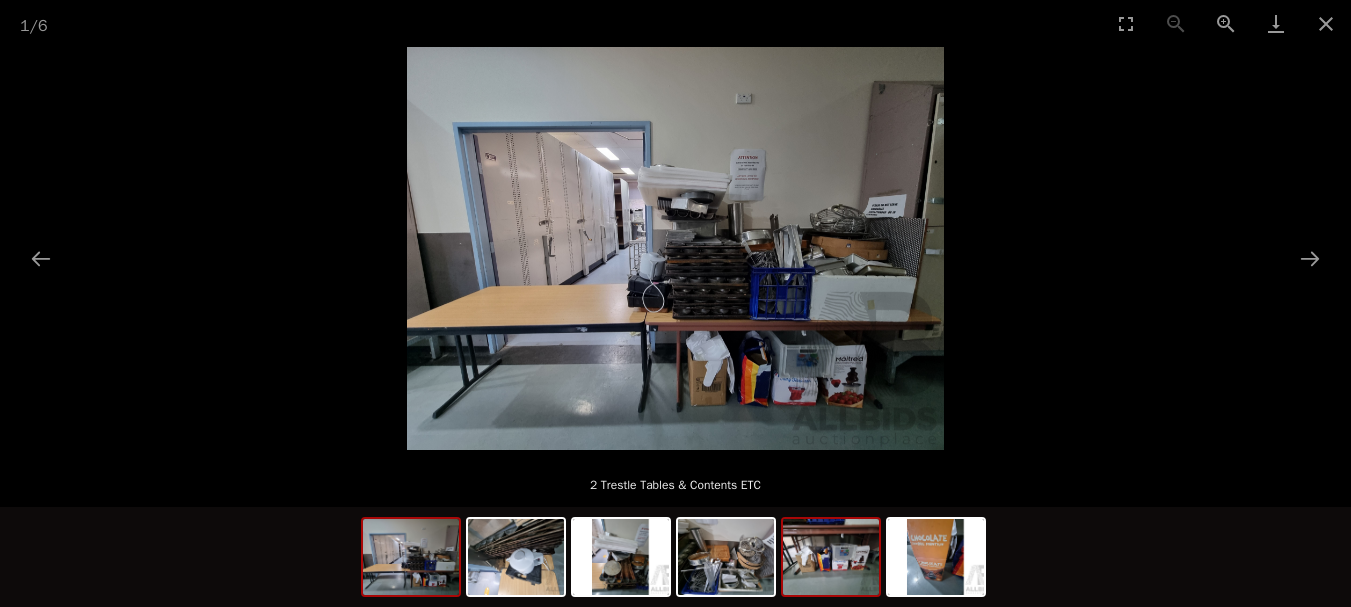 click at bounding box center (831, 557) 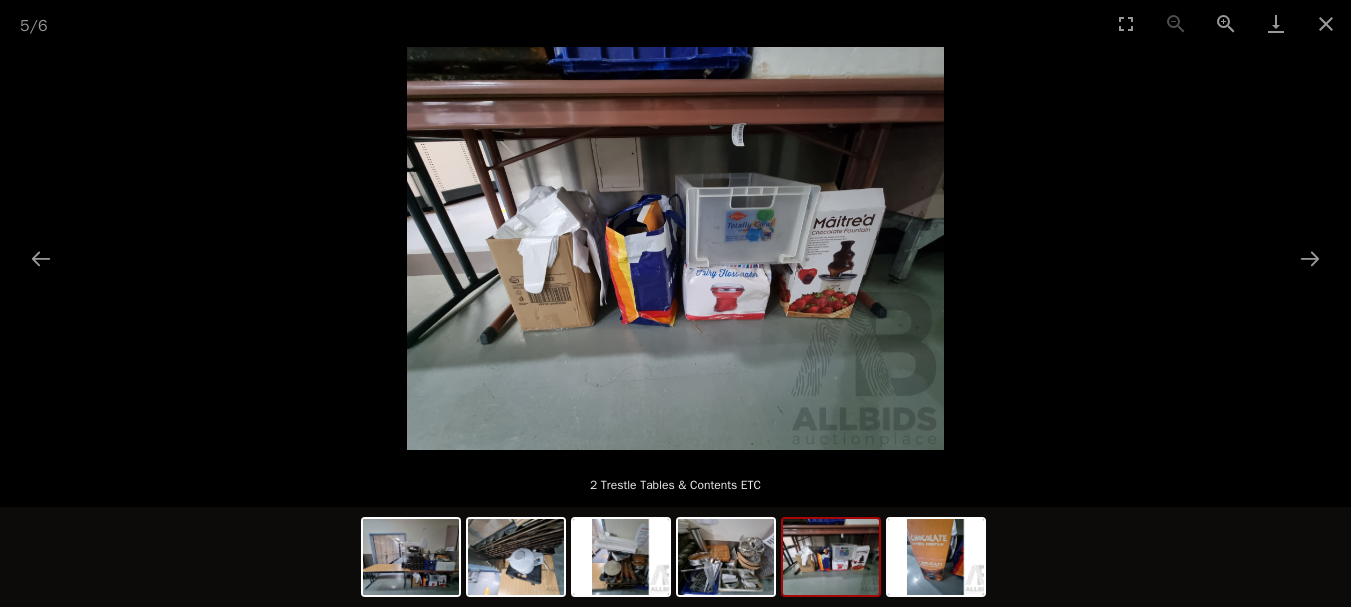 scroll, scrollTop: 0, scrollLeft: 0, axis: both 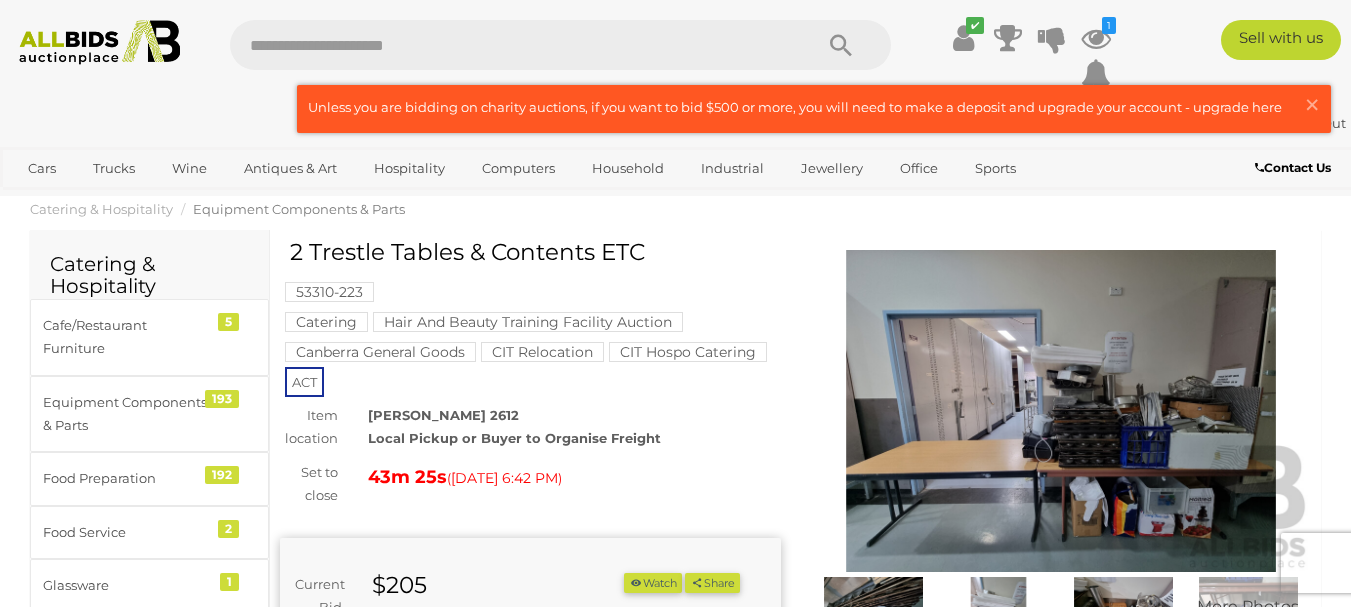 drag, startPoint x: 186, startPoint y: 444, endPoint x: 733, endPoint y: 421, distance: 547.48334 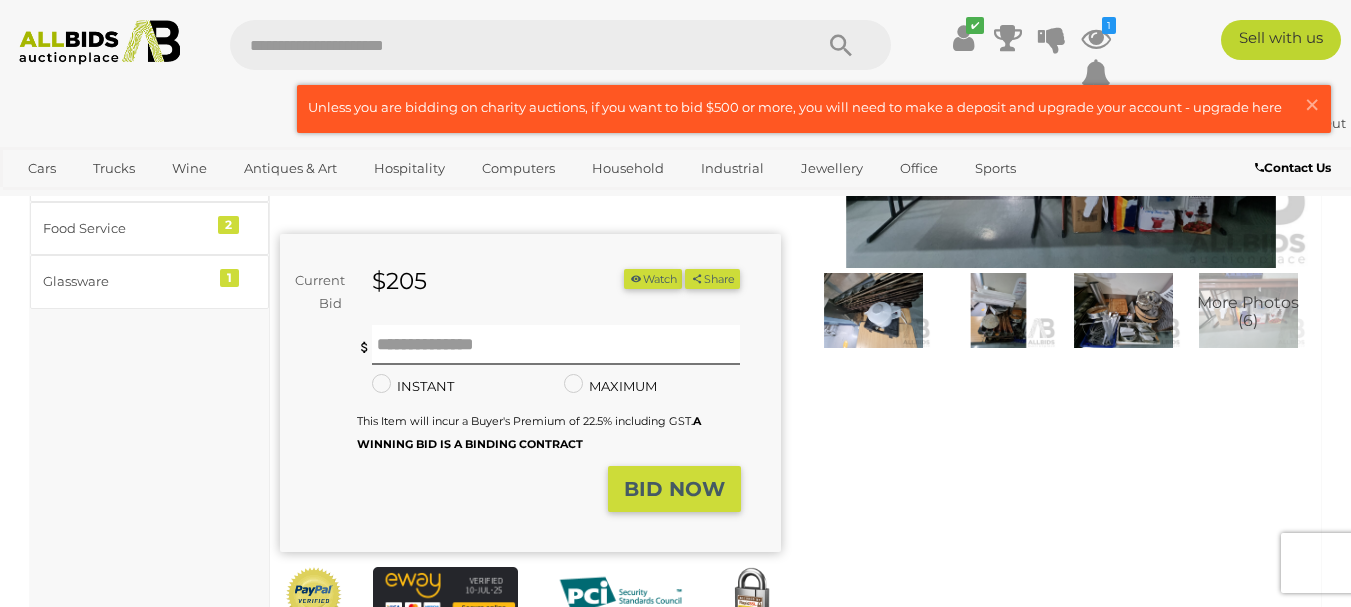 scroll, scrollTop: 311, scrollLeft: 0, axis: vertical 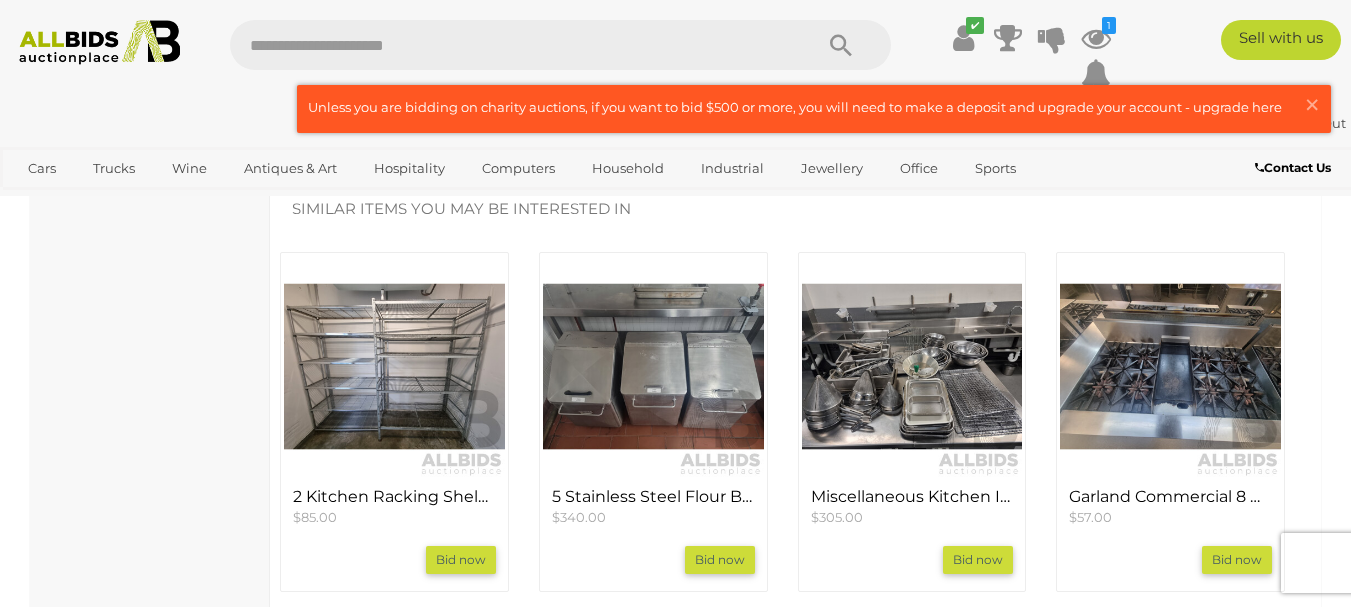 click at bounding box center [912, 366] 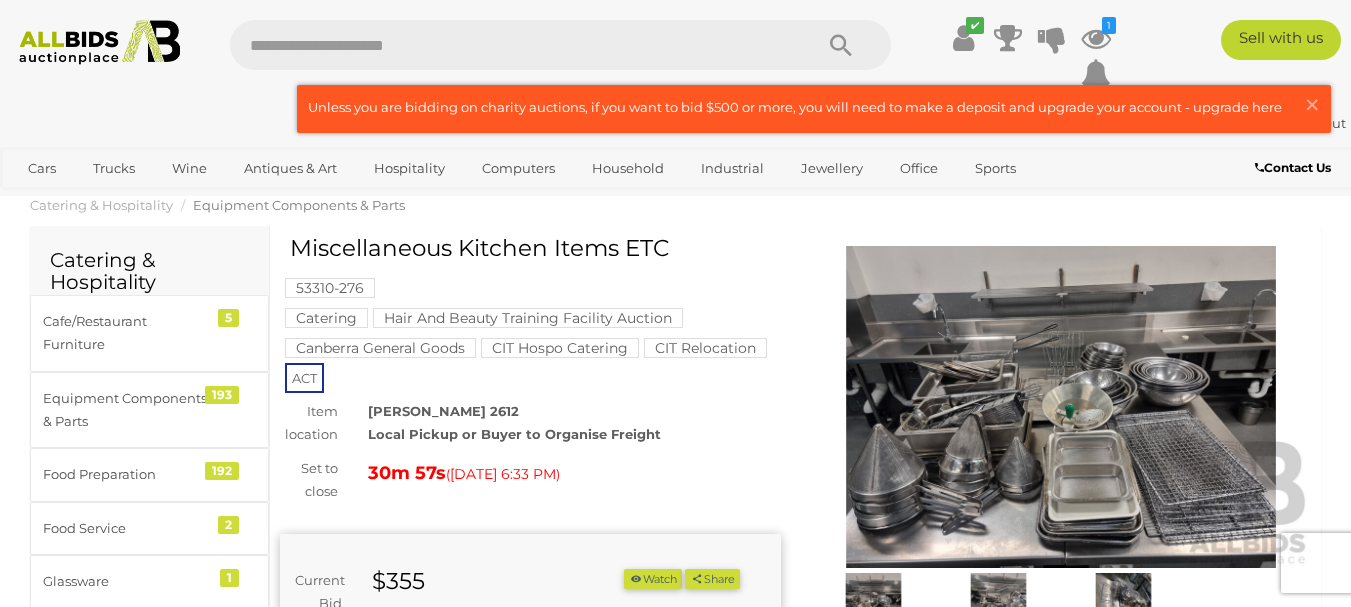 scroll, scrollTop: 0, scrollLeft: 0, axis: both 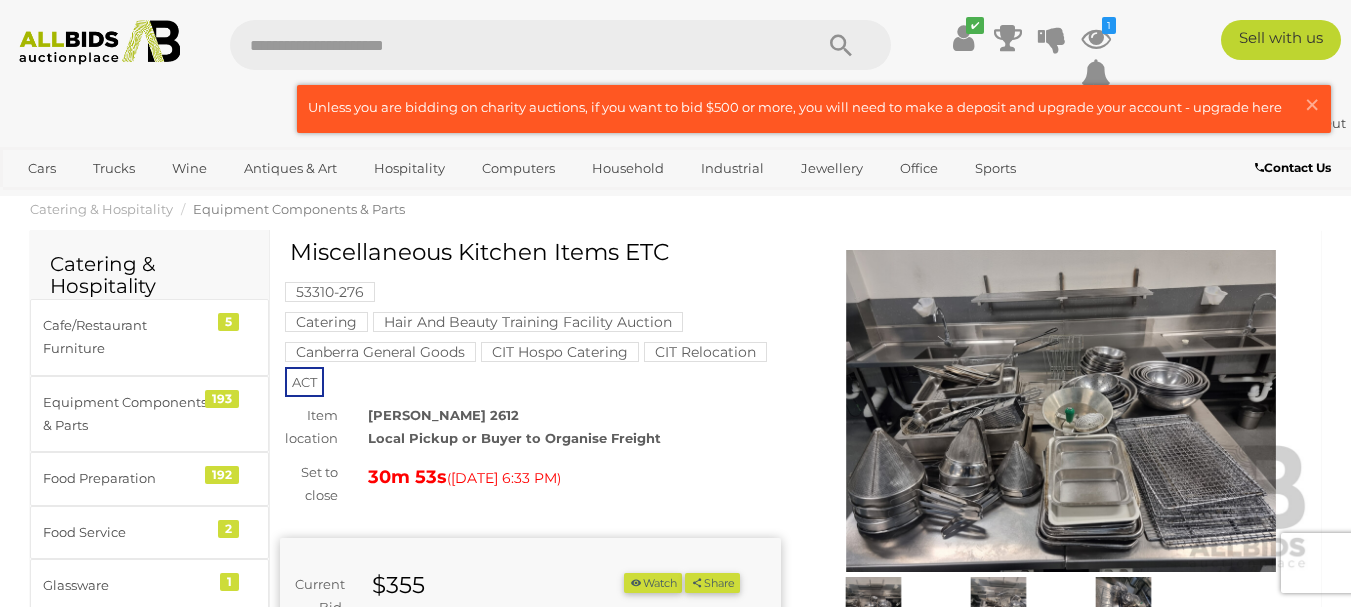 click on "<
Miscellaneous Kitchen Items ETC - Lot 1608924 | ALLBIDS
1" at bounding box center [675, 1851] 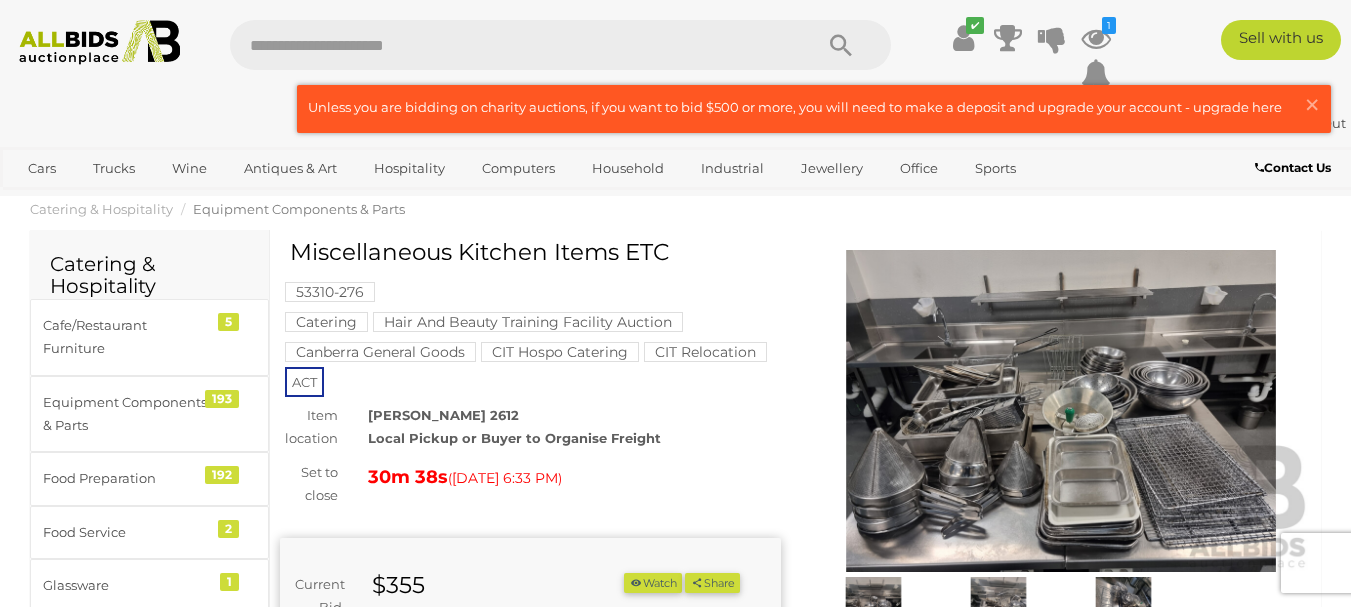 click on "Miscellaneous Kitchen Items ETC" at bounding box center (533, 252) 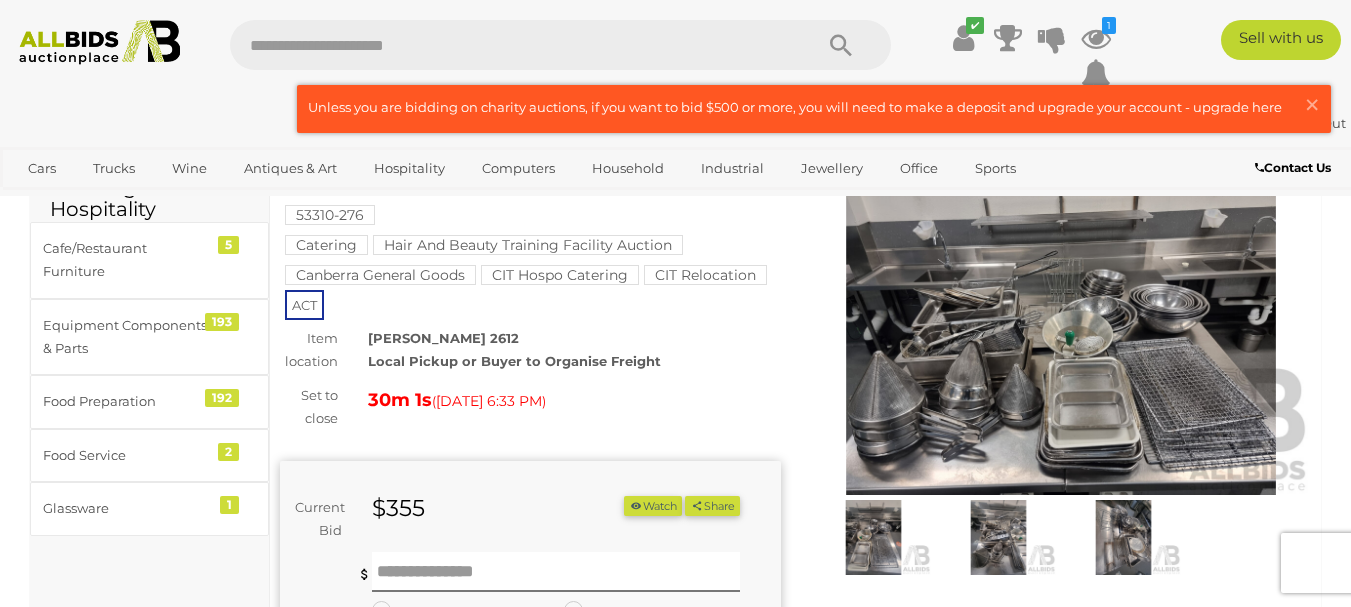 scroll, scrollTop: 0, scrollLeft: 0, axis: both 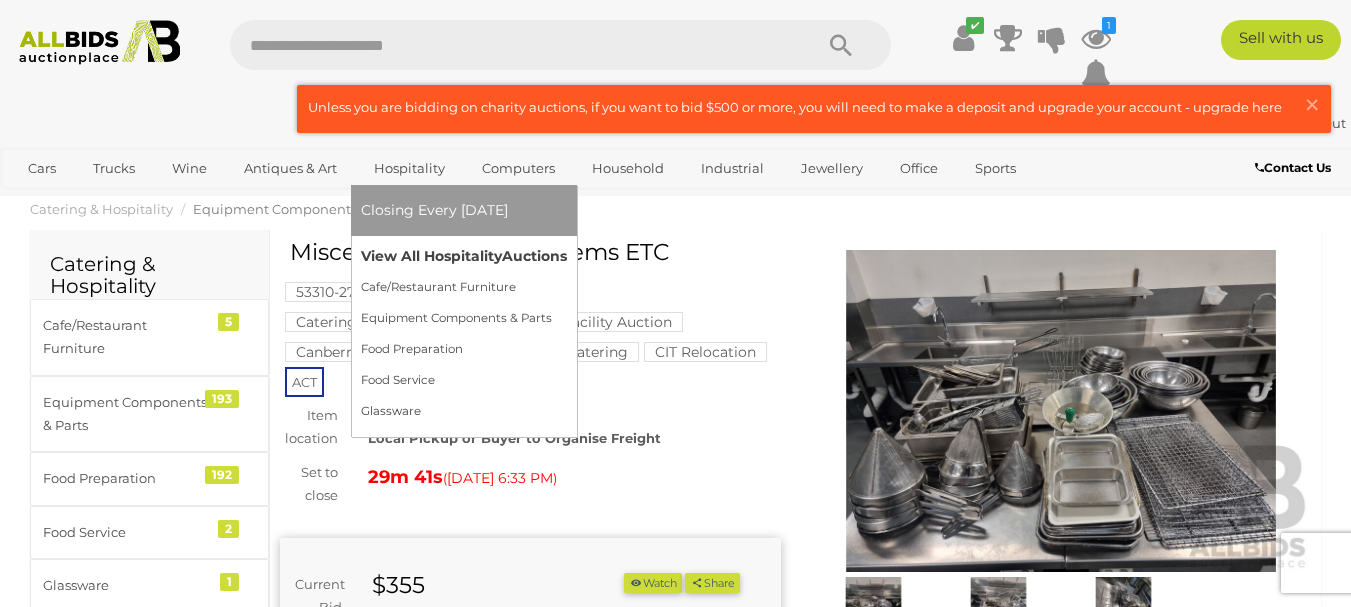 click on "View All Hospitality  Auctions" at bounding box center (464, 256) 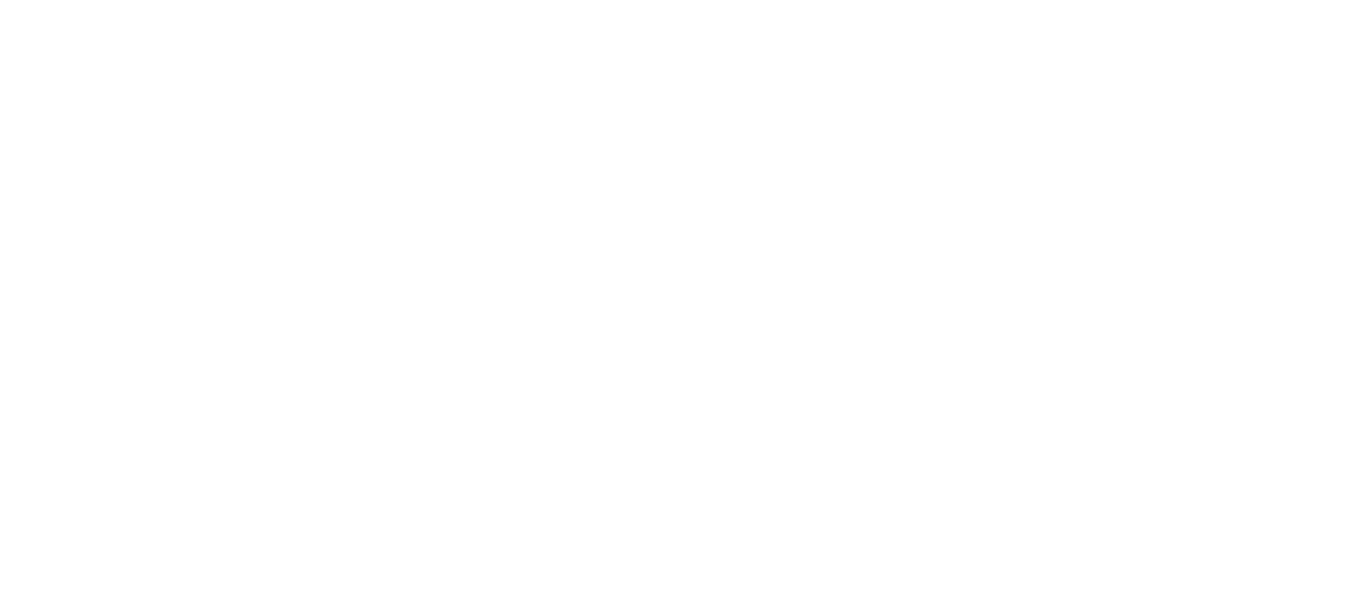 scroll, scrollTop: 0, scrollLeft: 0, axis: both 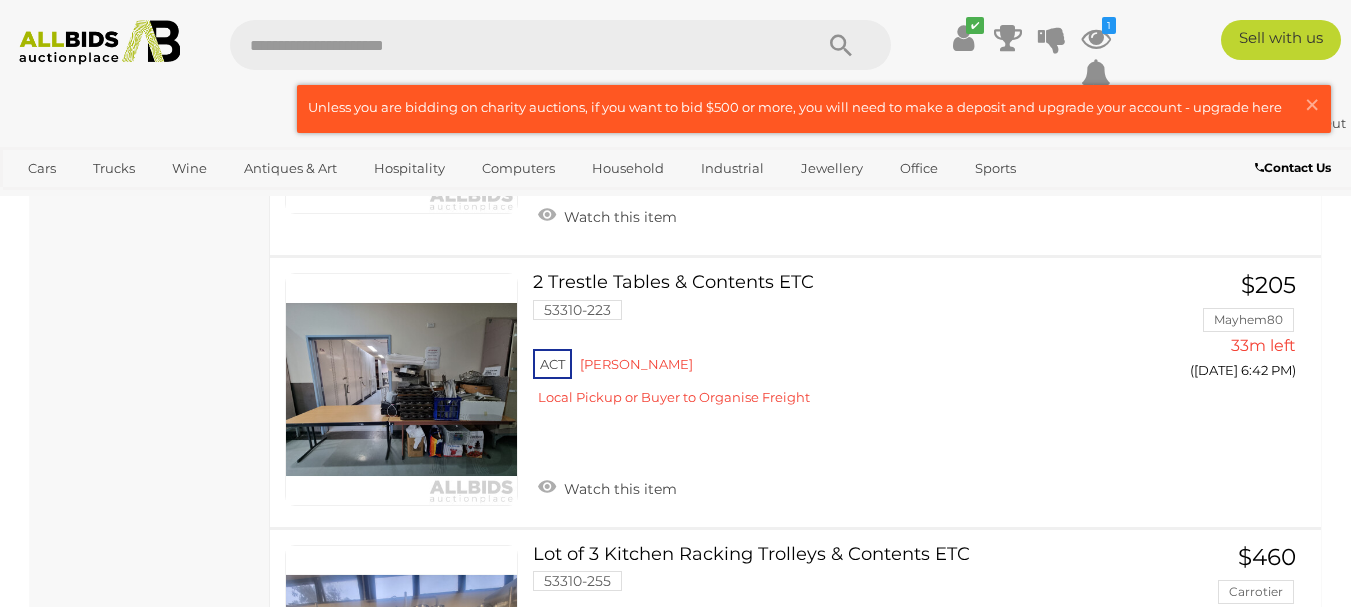 drag, startPoint x: 1362, startPoint y: 350, endPoint x: 1121, endPoint y: 406, distance: 247.4207 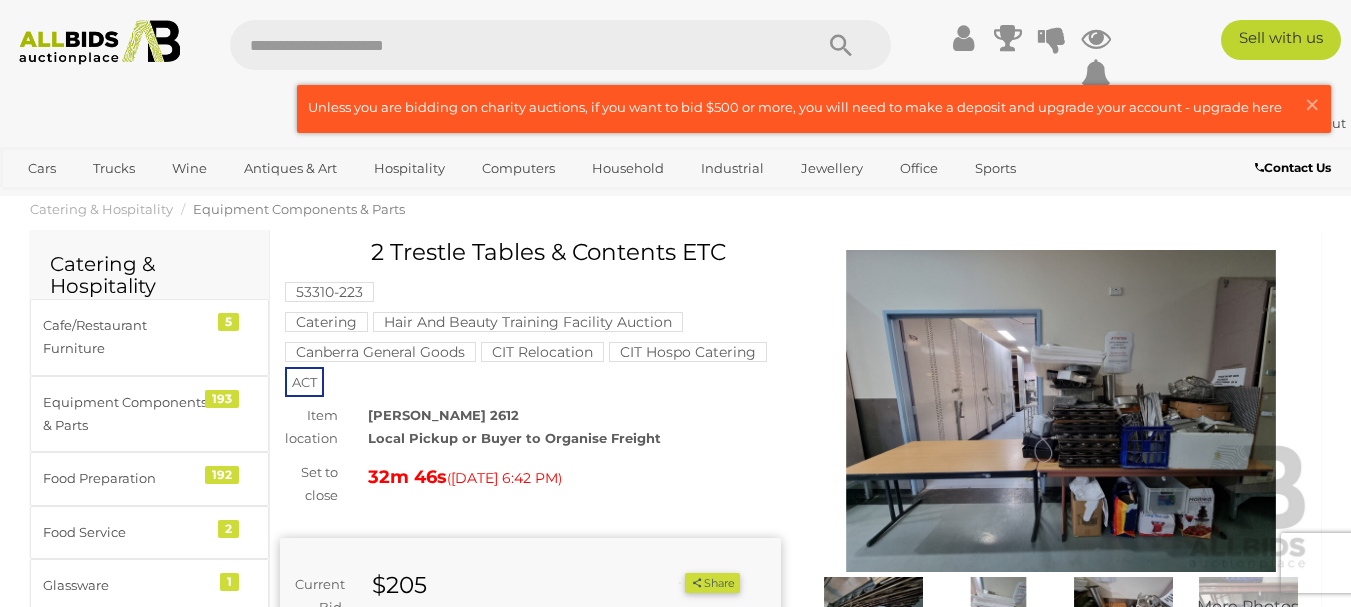 scroll, scrollTop: 0, scrollLeft: 0, axis: both 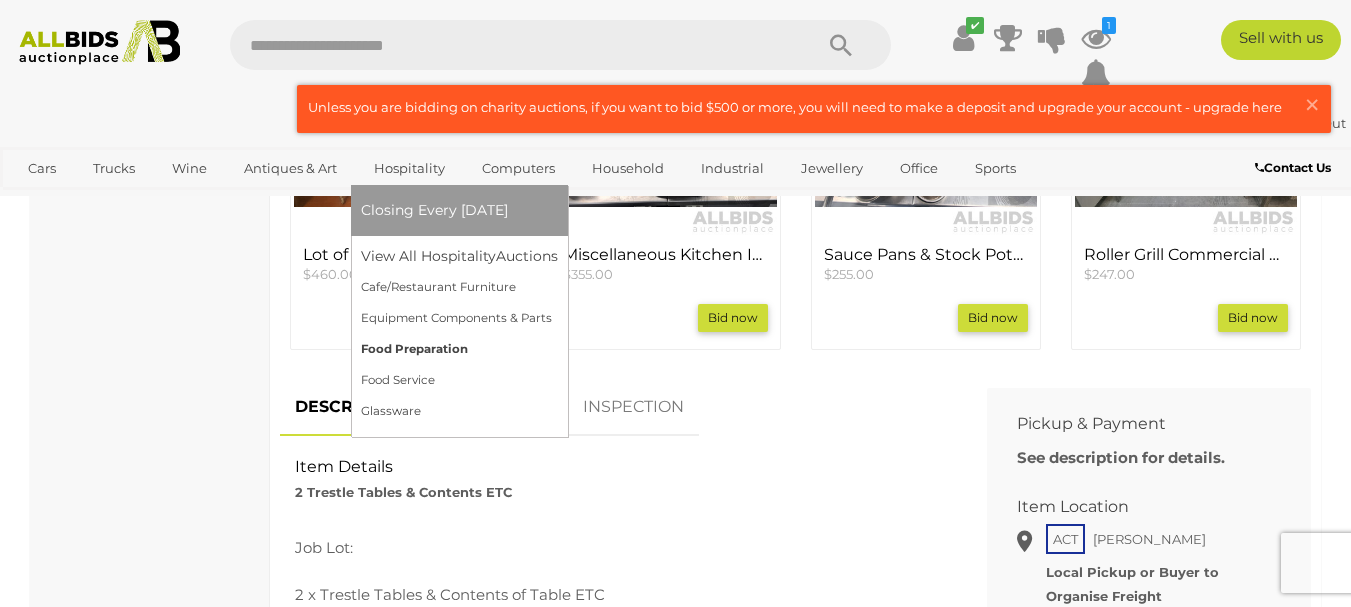 click on "Food Preparation" at bounding box center (459, 349) 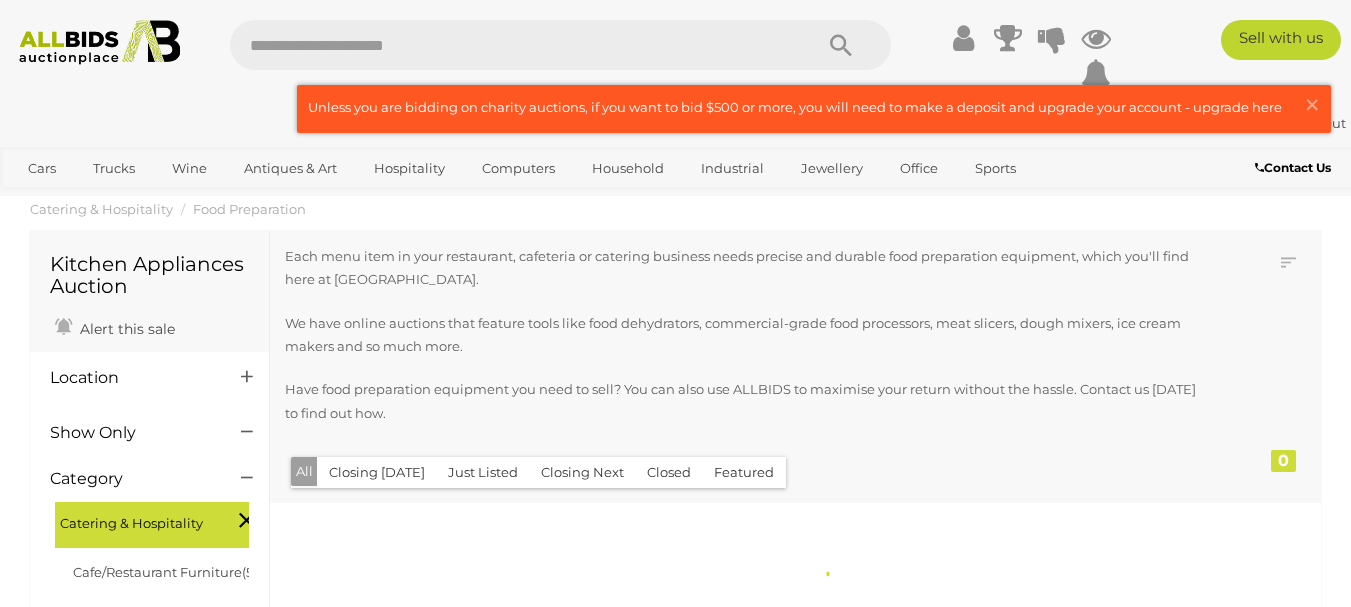 scroll, scrollTop: 0, scrollLeft: 0, axis: both 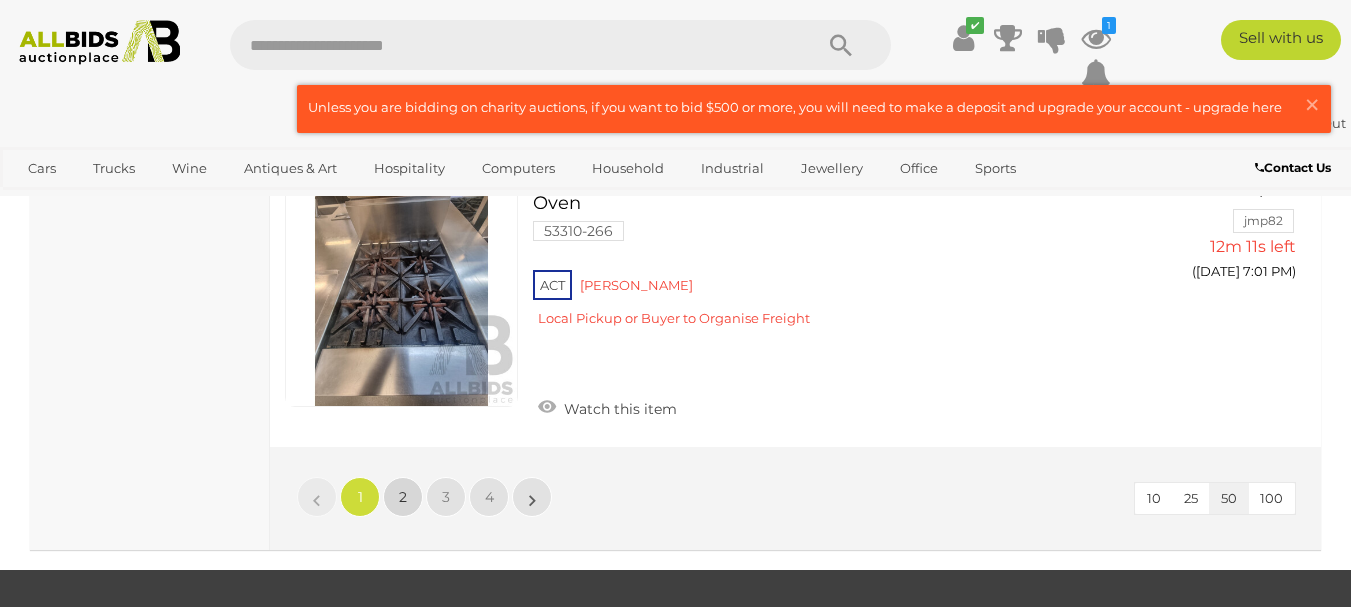 click on "2" at bounding box center [403, 497] 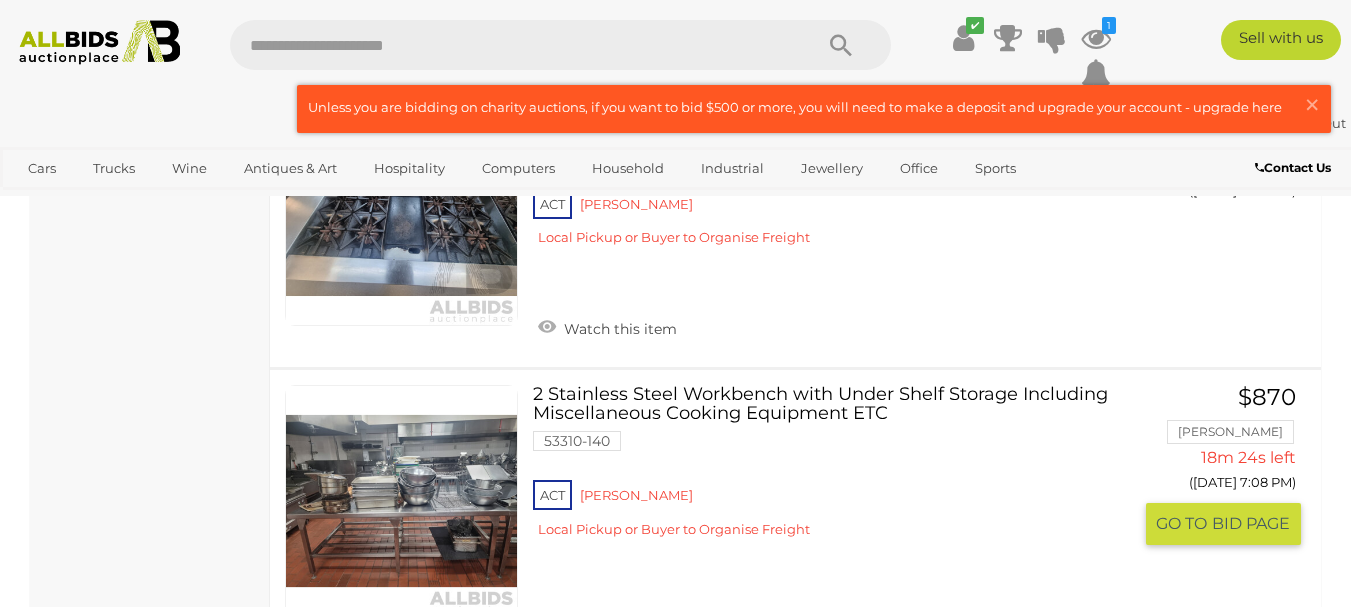 scroll, scrollTop: 3700, scrollLeft: 0, axis: vertical 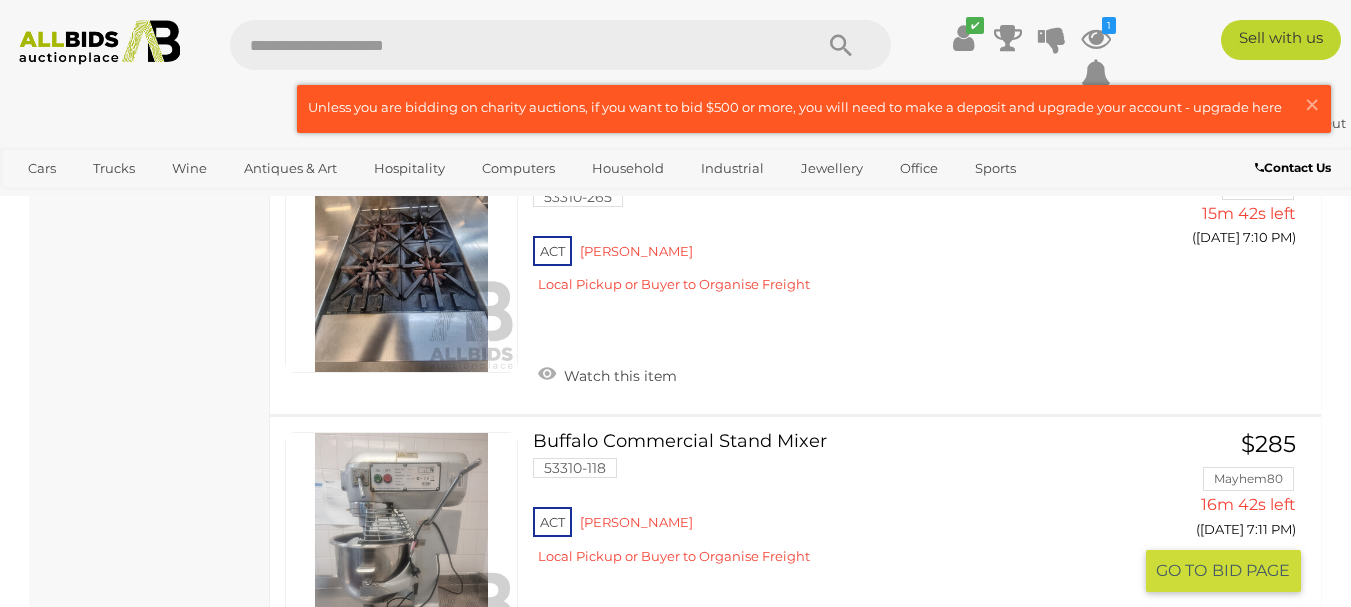 click on "ACT
Reid
Local Pickup or Buyer to Organise Freight" at bounding box center [832, 541] 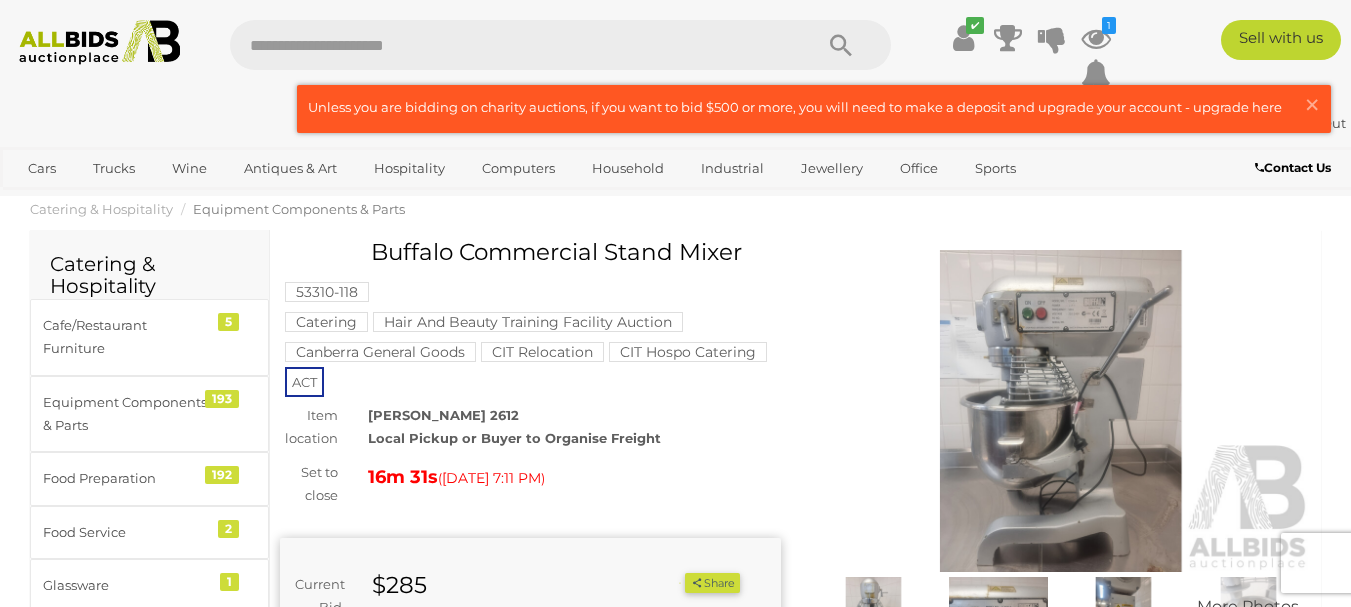 scroll, scrollTop: 0, scrollLeft: 0, axis: both 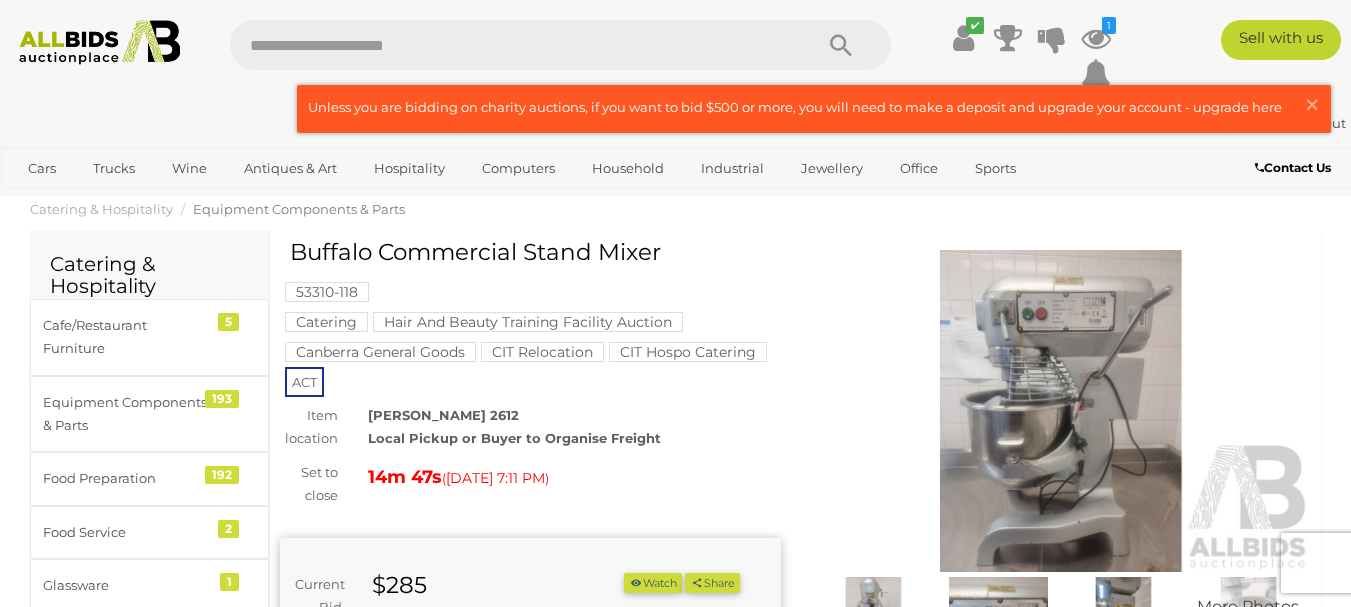 click on "14m 47s  ( Today 7:11 PM )" at bounding box center [574, 477] 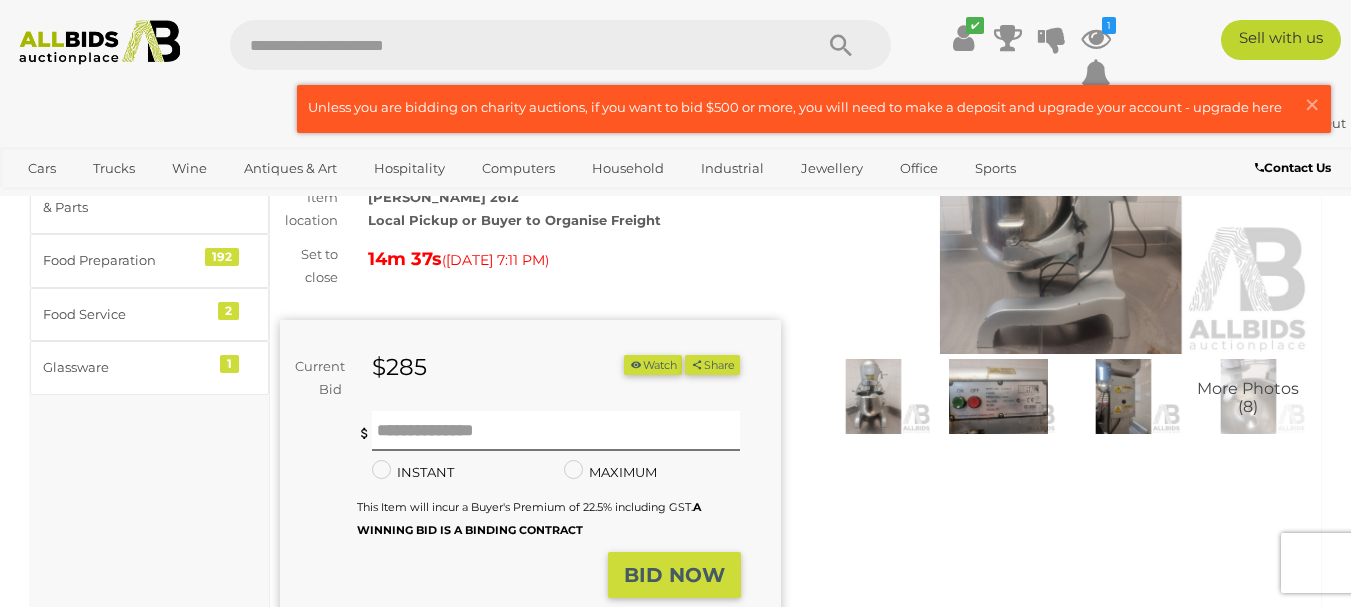 scroll, scrollTop: 225, scrollLeft: 0, axis: vertical 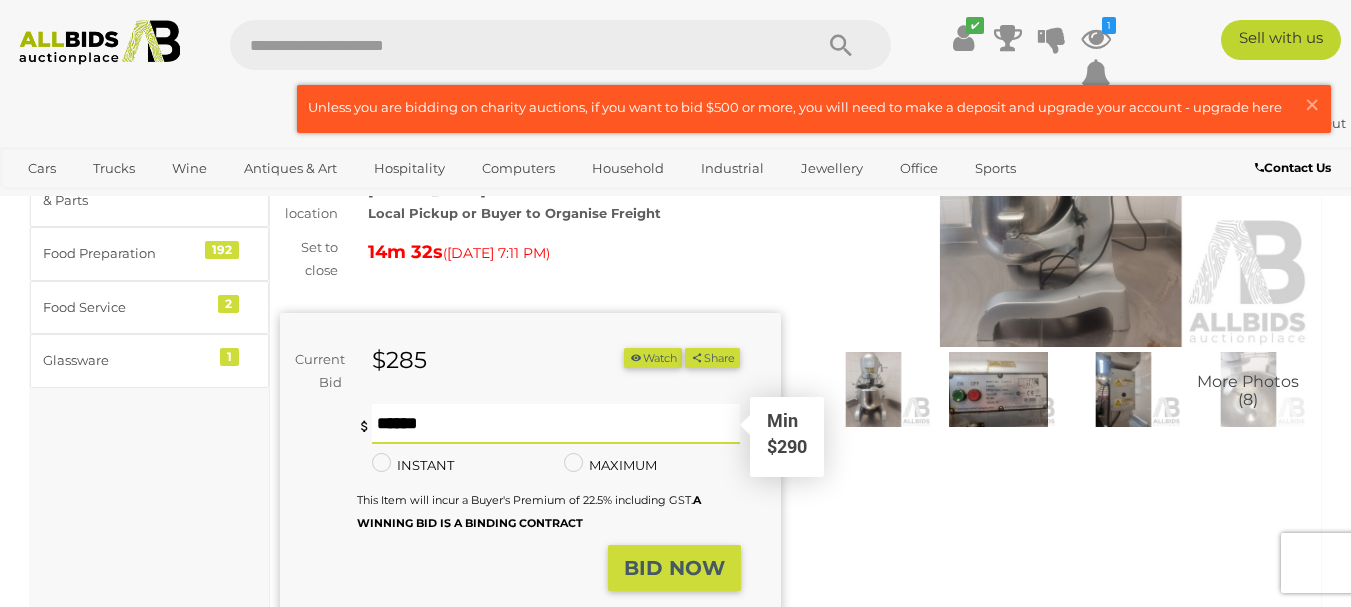 click at bounding box center [556, 424] 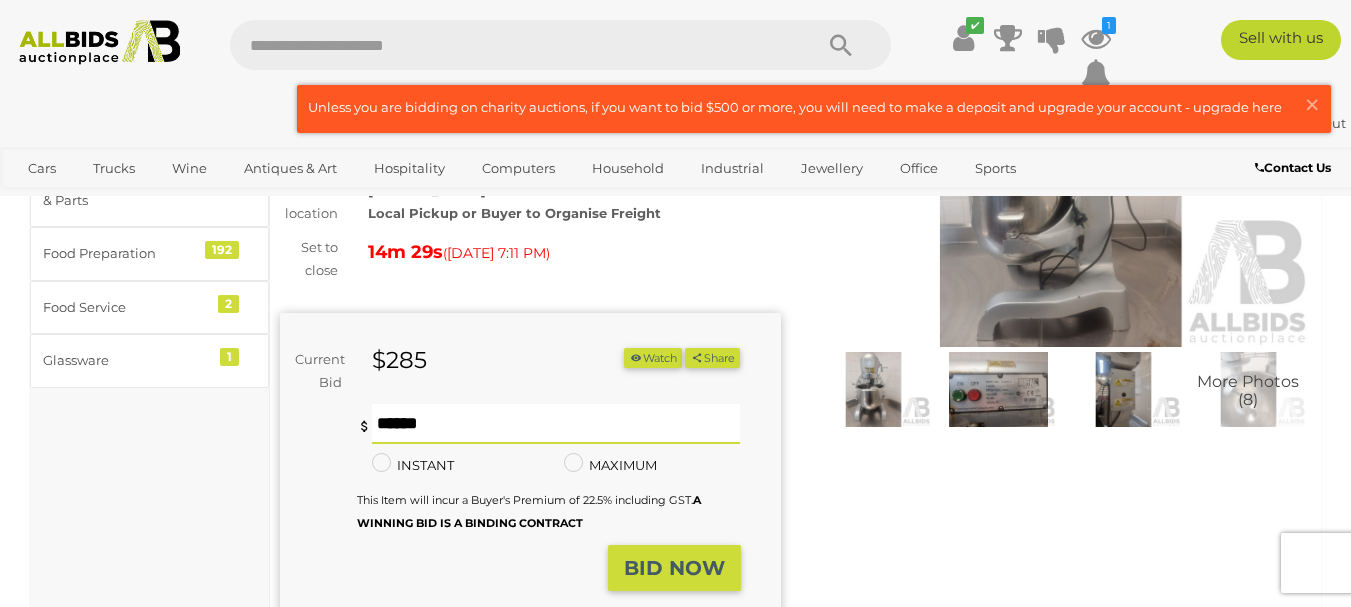 type 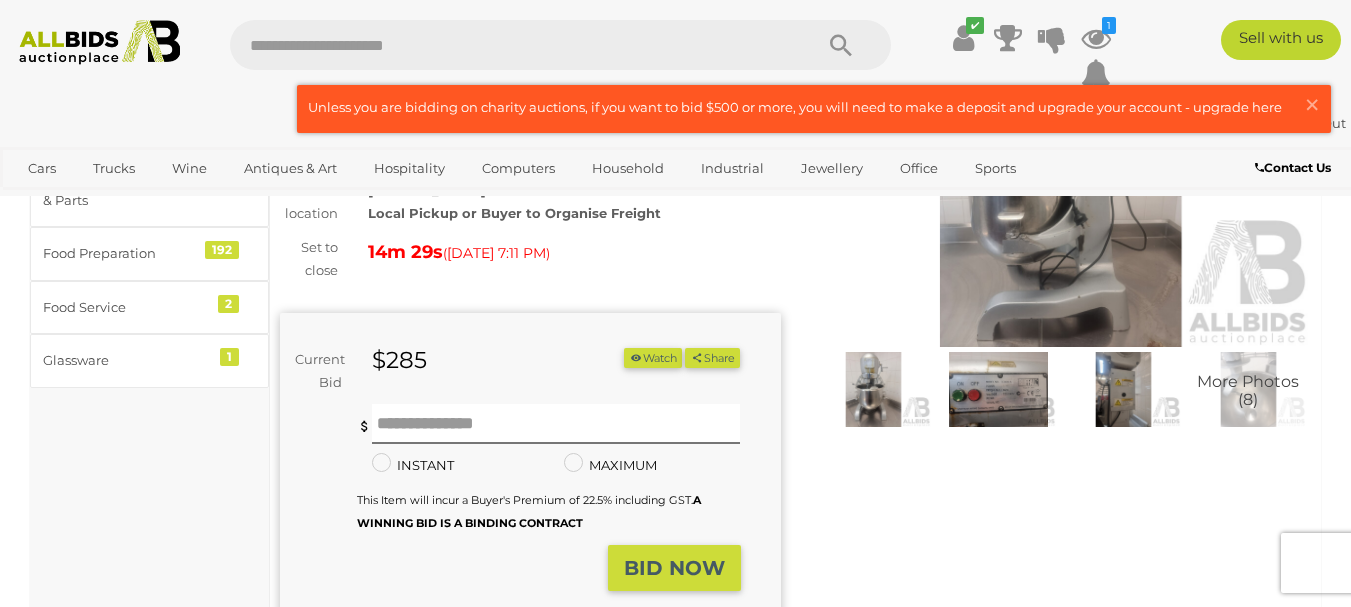 drag, startPoint x: 540, startPoint y: 396, endPoint x: 431, endPoint y: 275, distance: 162.85576 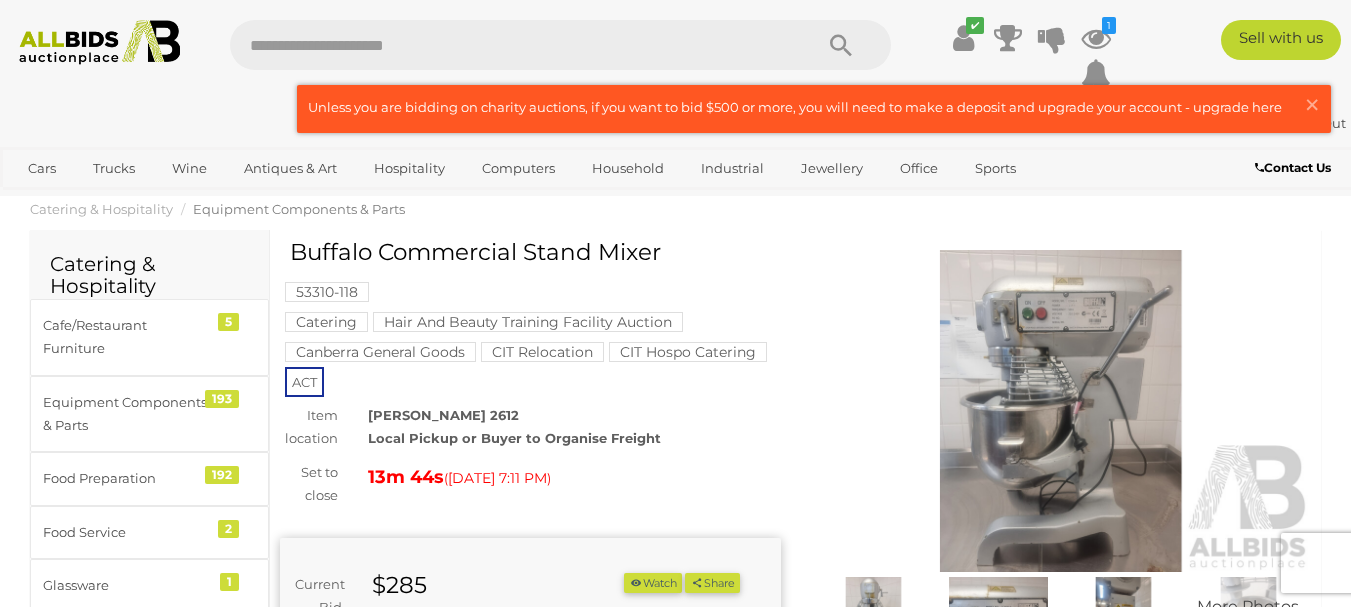 scroll, scrollTop: 13, scrollLeft: 0, axis: vertical 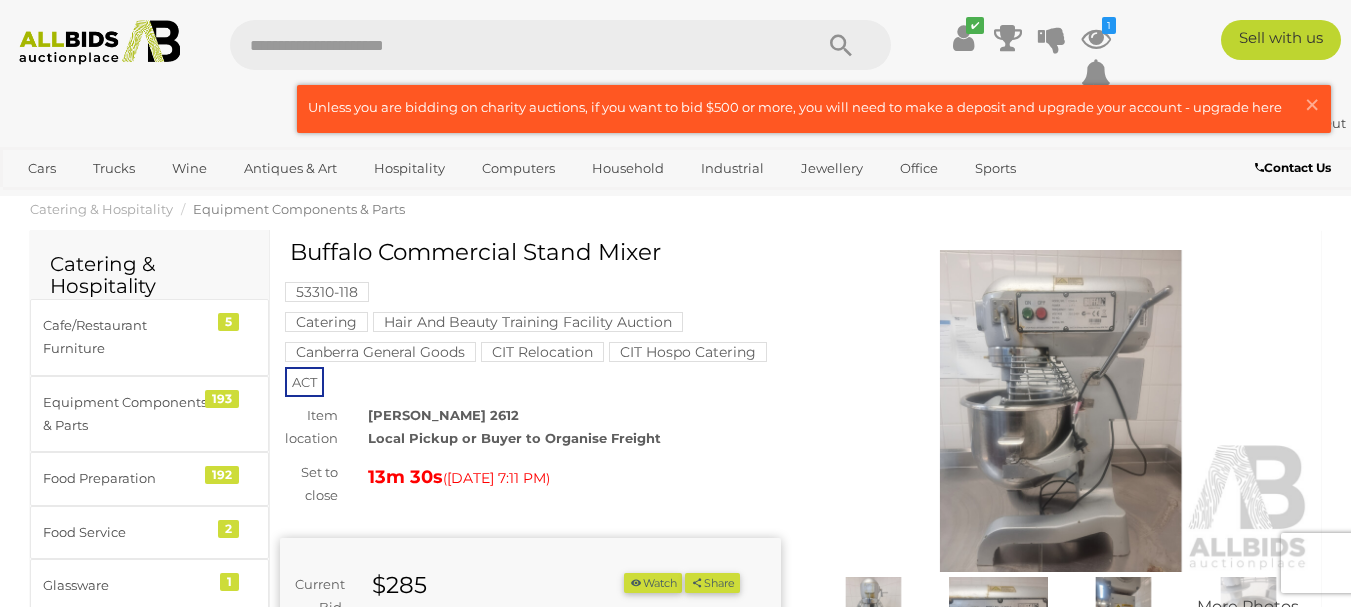 click at bounding box center [1061, 411] 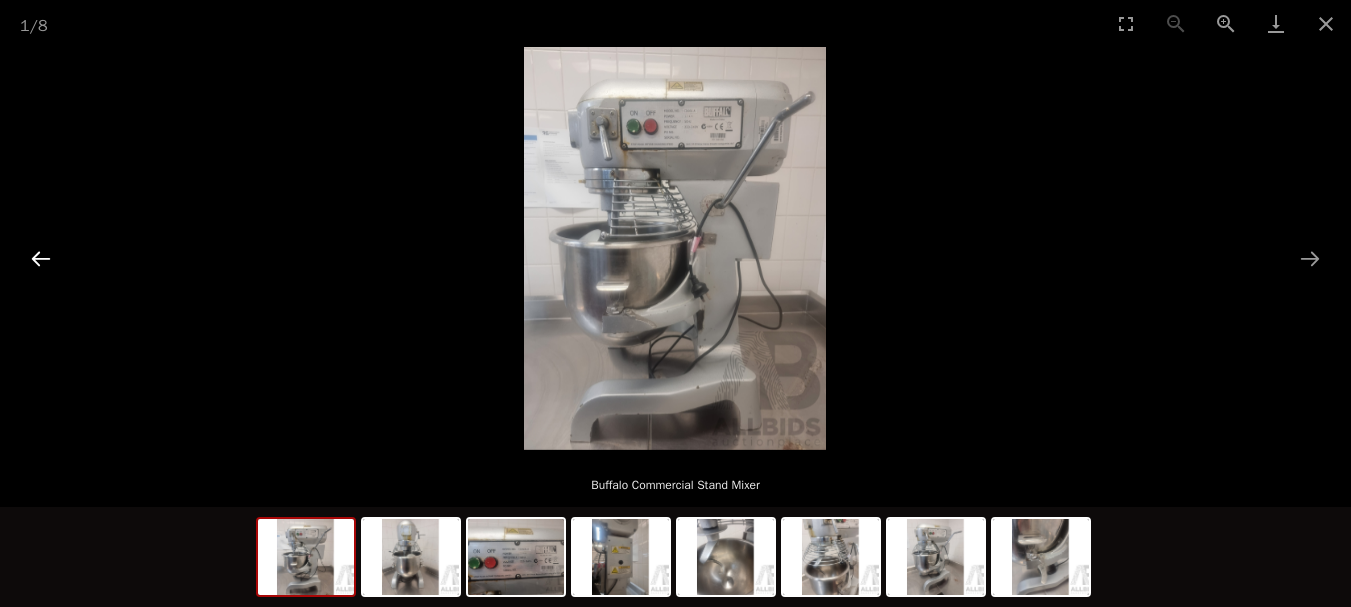 click at bounding box center [41, 258] 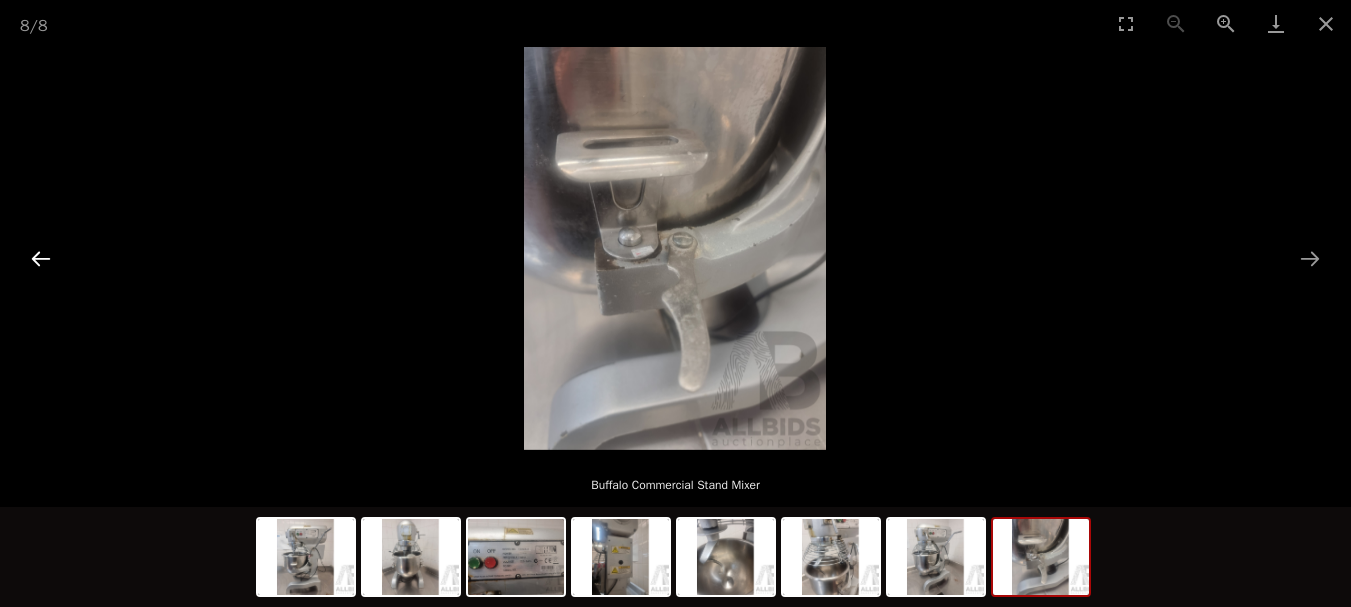 click at bounding box center [41, 258] 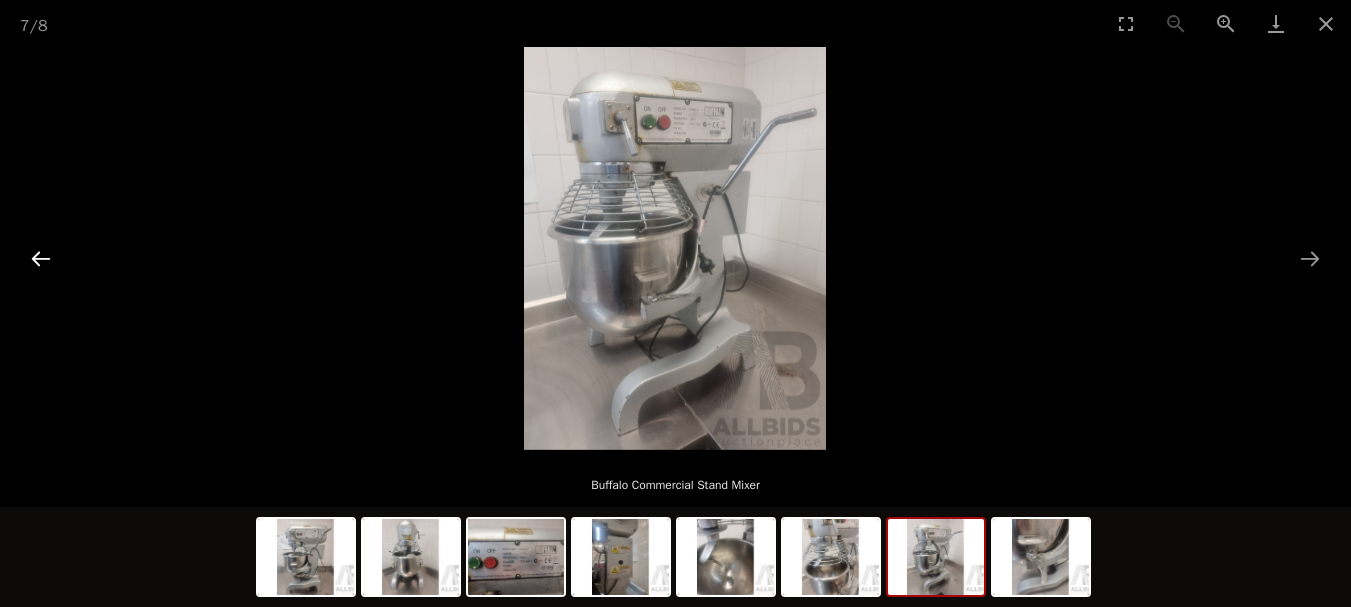 click at bounding box center [41, 258] 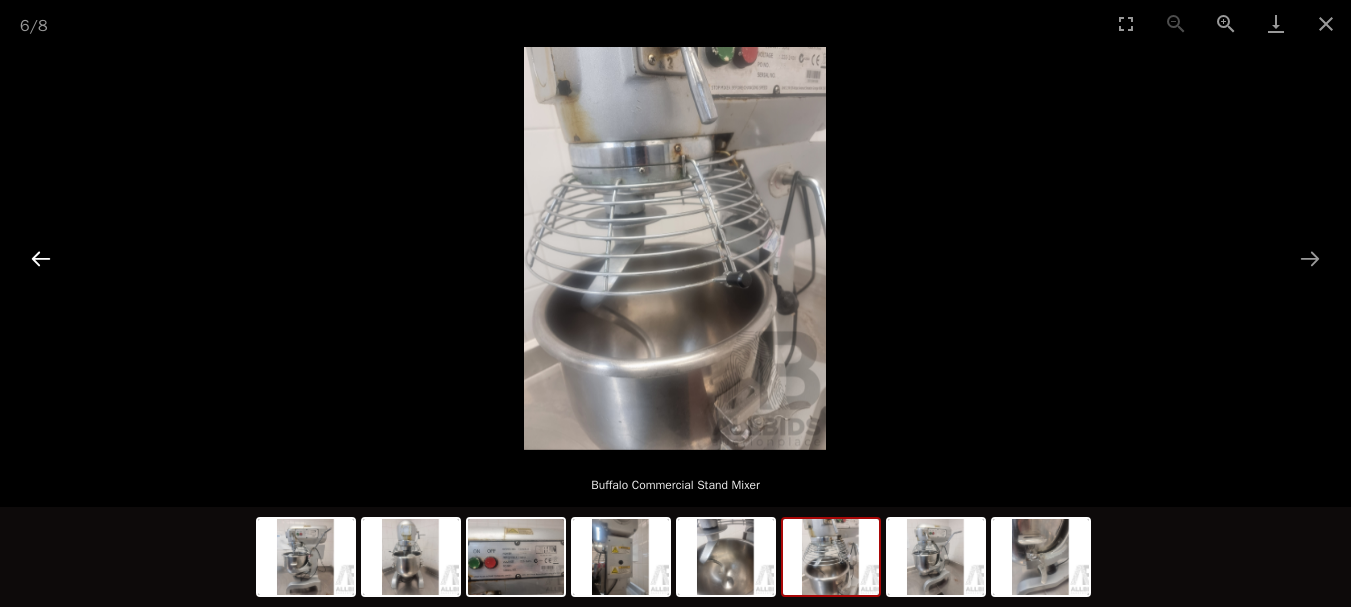 click at bounding box center (41, 258) 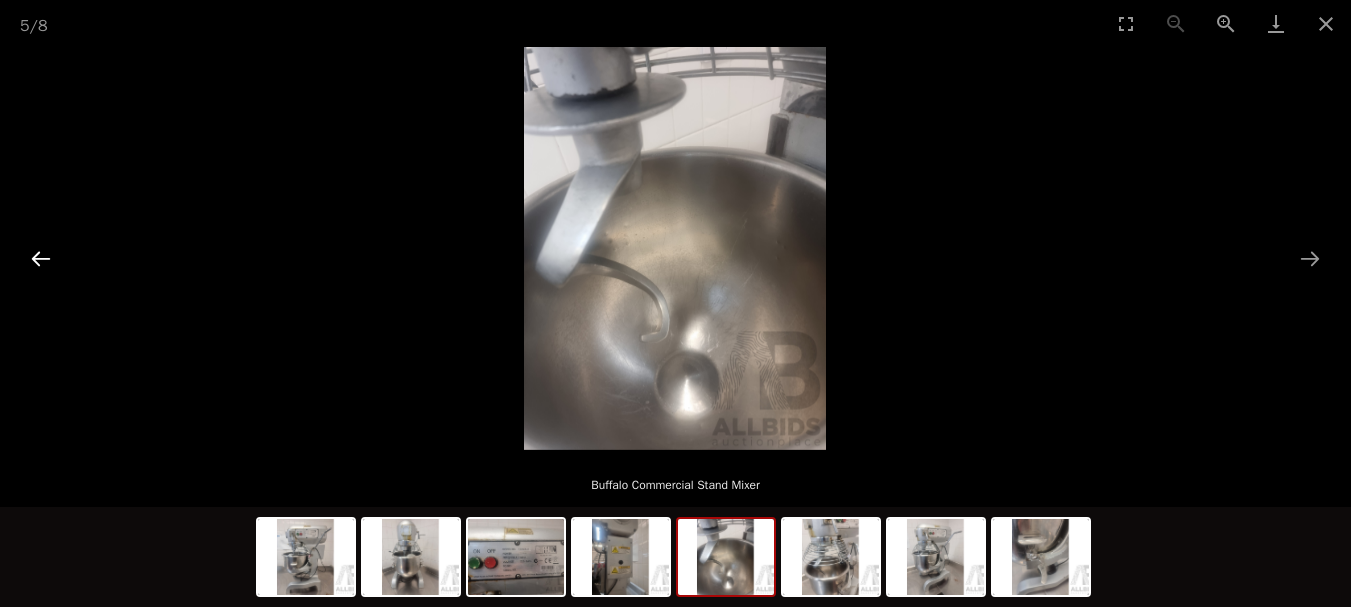 click at bounding box center [41, 258] 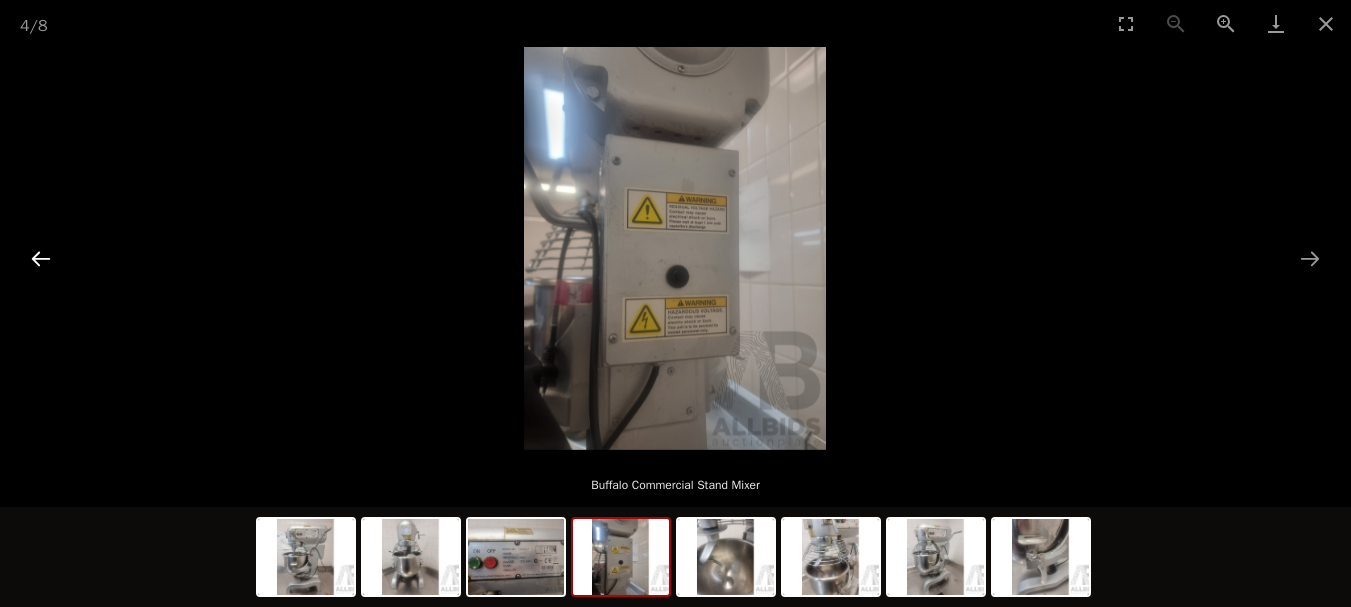 click at bounding box center (41, 258) 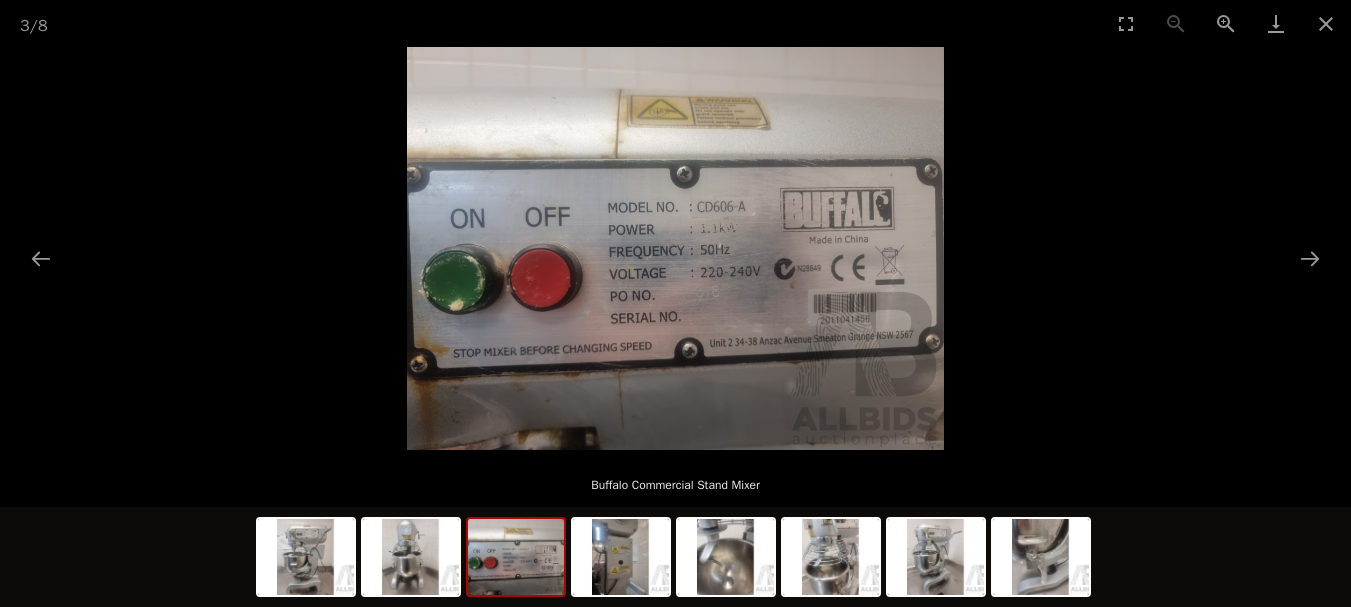 scroll, scrollTop: 0, scrollLeft: 0, axis: both 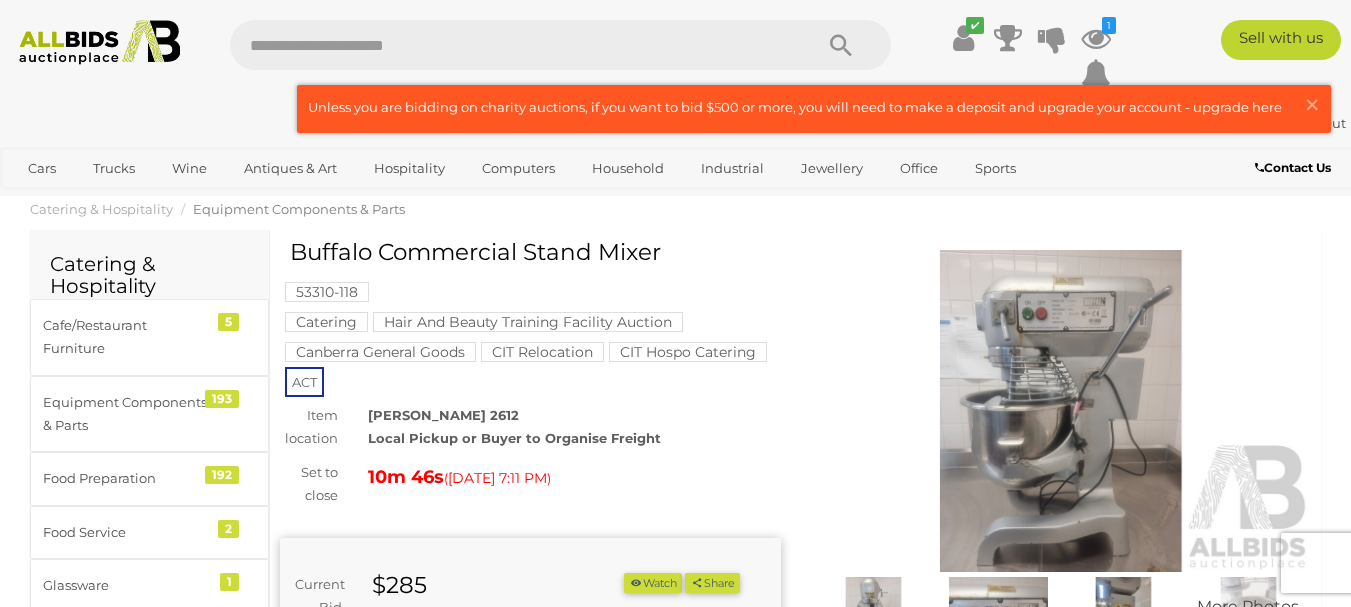 drag, startPoint x: 1183, startPoint y: 336, endPoint x: 818, endPoint y: 475, distance: 390.57138 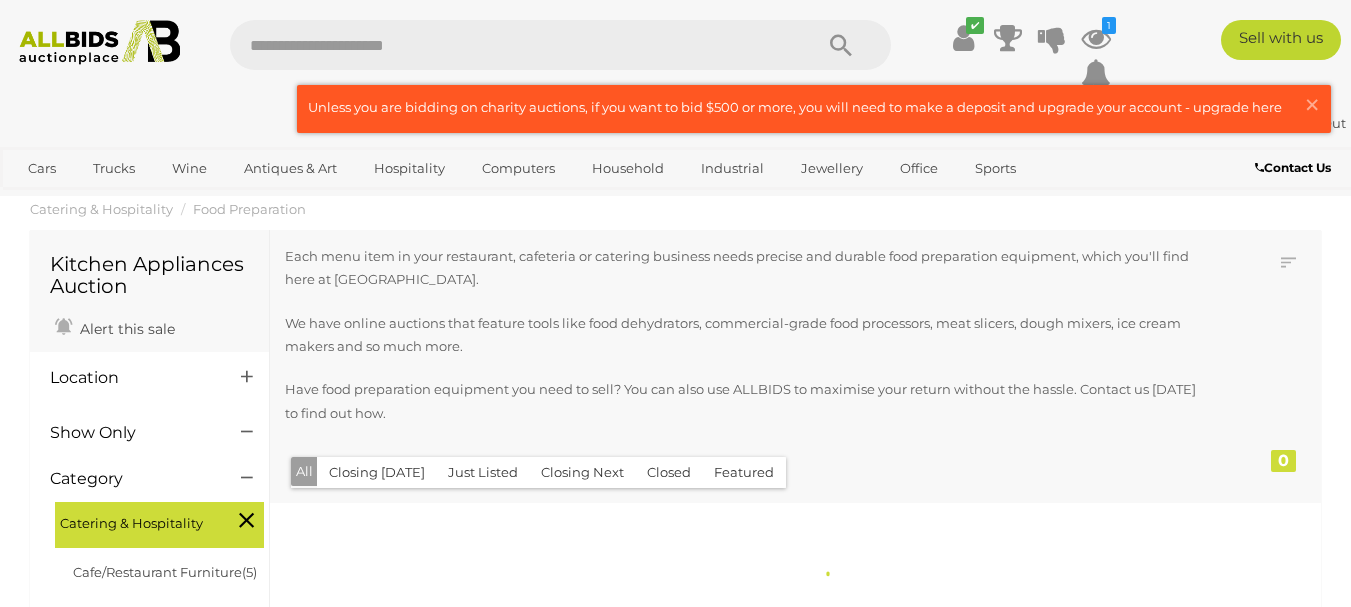 scroll, scrollTop: 0, scrollLeft: 0, axis: both 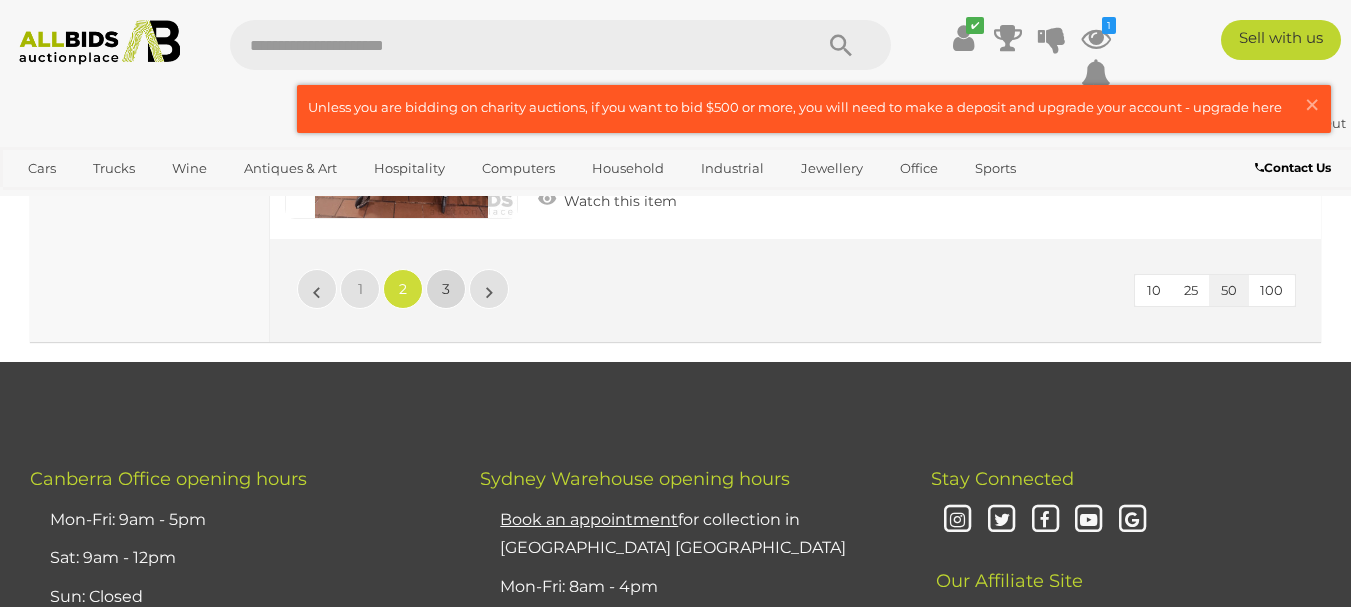 click on "3" at bounding box center (446, 289) 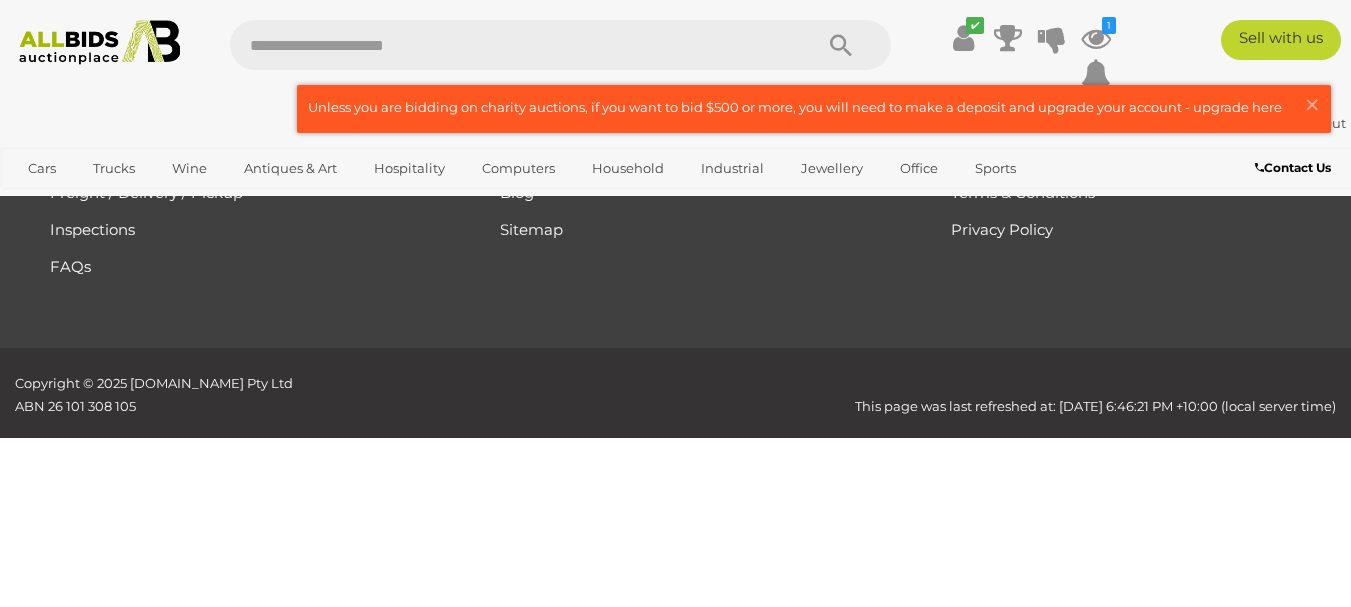 scroll, scrollTop: 336, scrollLeft: 0, axis: vertical 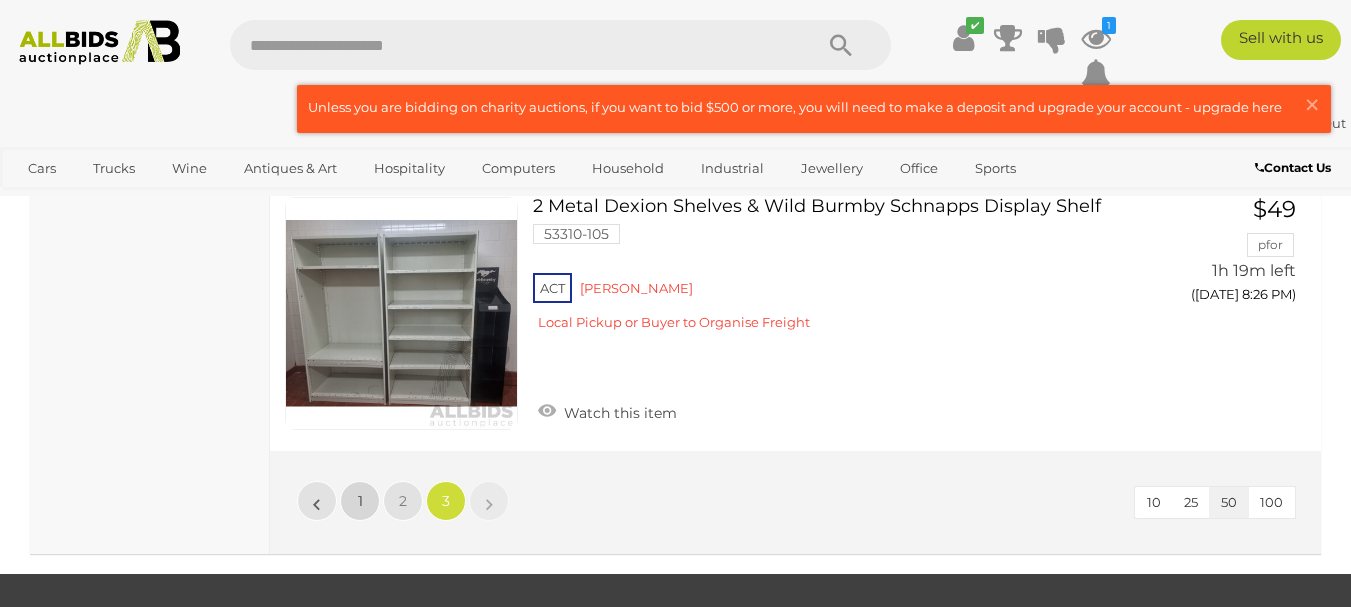 click on "1" at bounding box center [360, 501] 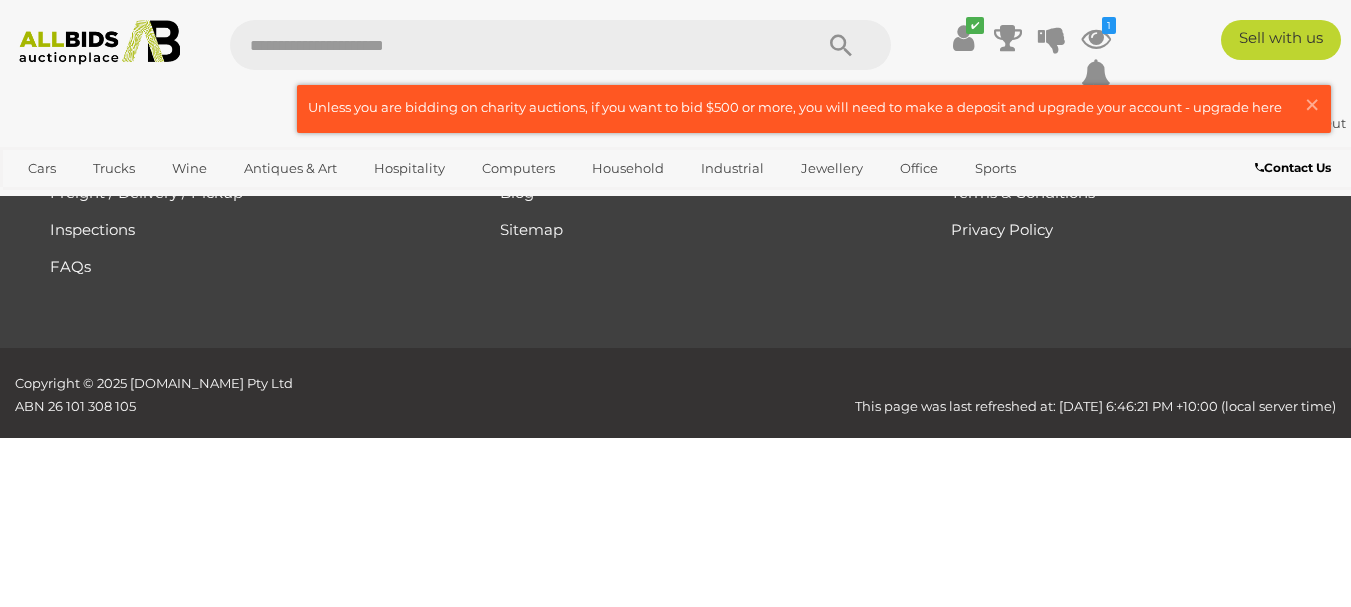 scroll, scrollTop: 336, scrollLeft: 0, axis: vertical 